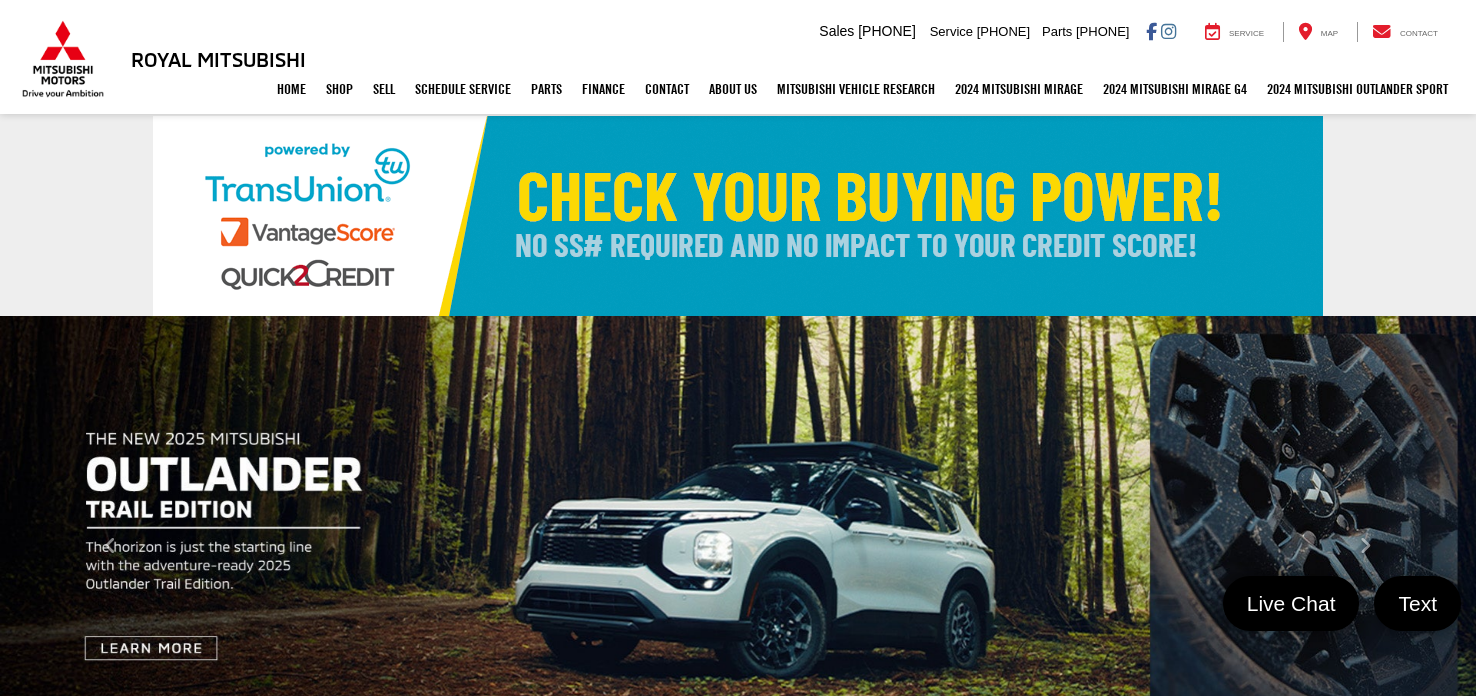 select on "Mitsubishi" 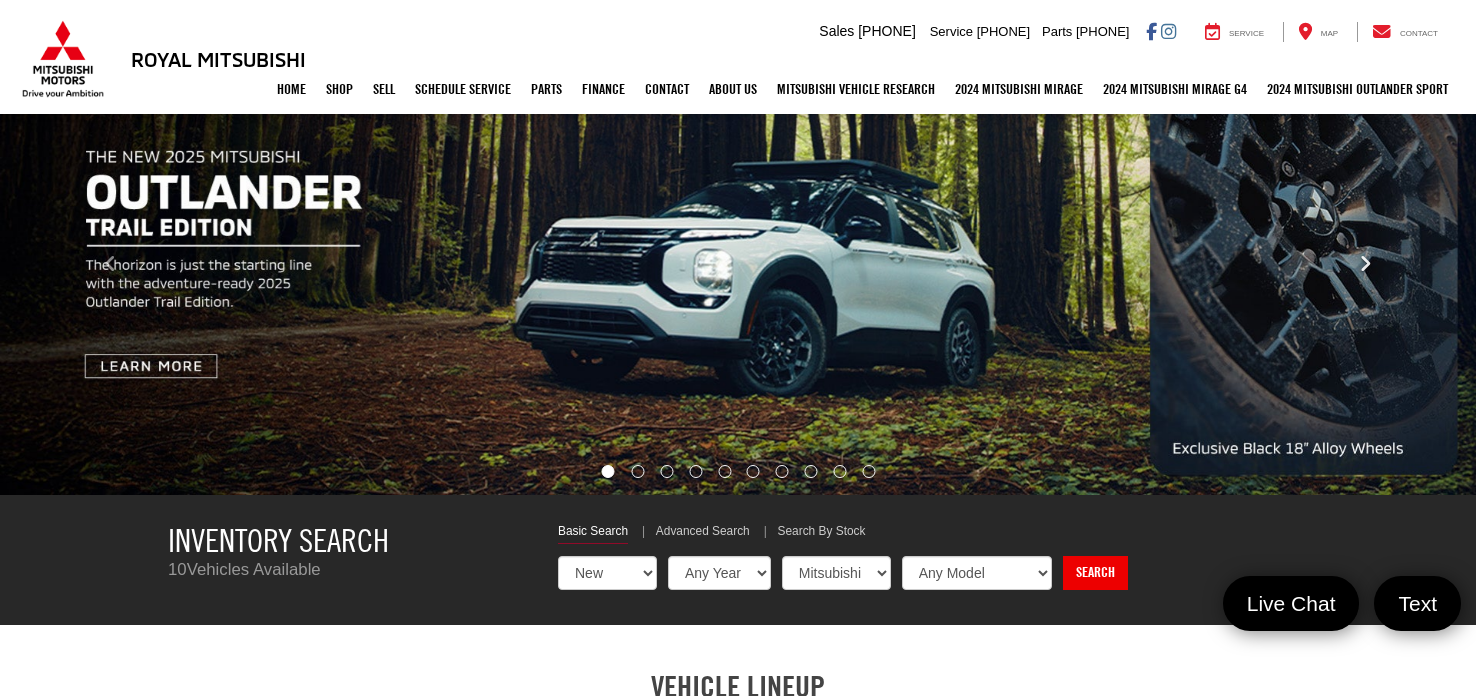 scroll, scrollTop: 282, scrollLeft: 0, axis: vertical 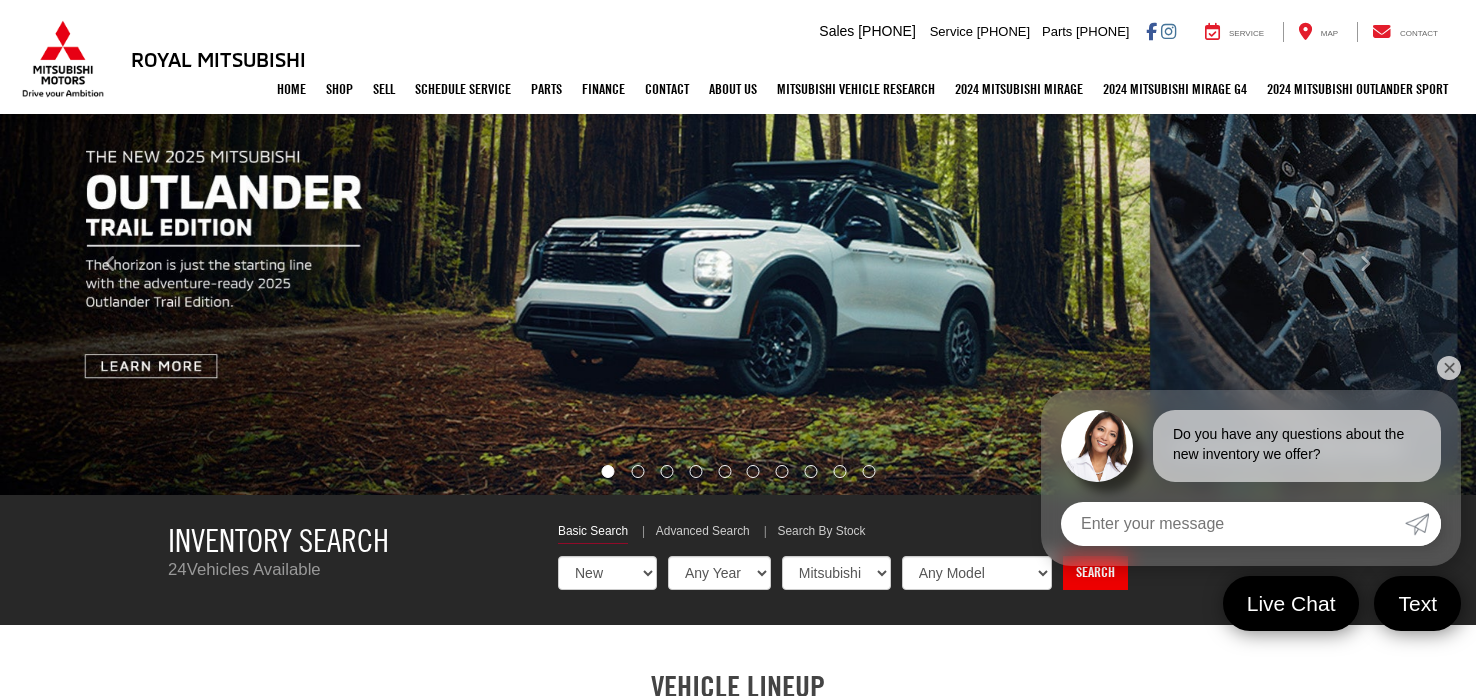 click on "✕" at bounding box center (1449, 368) 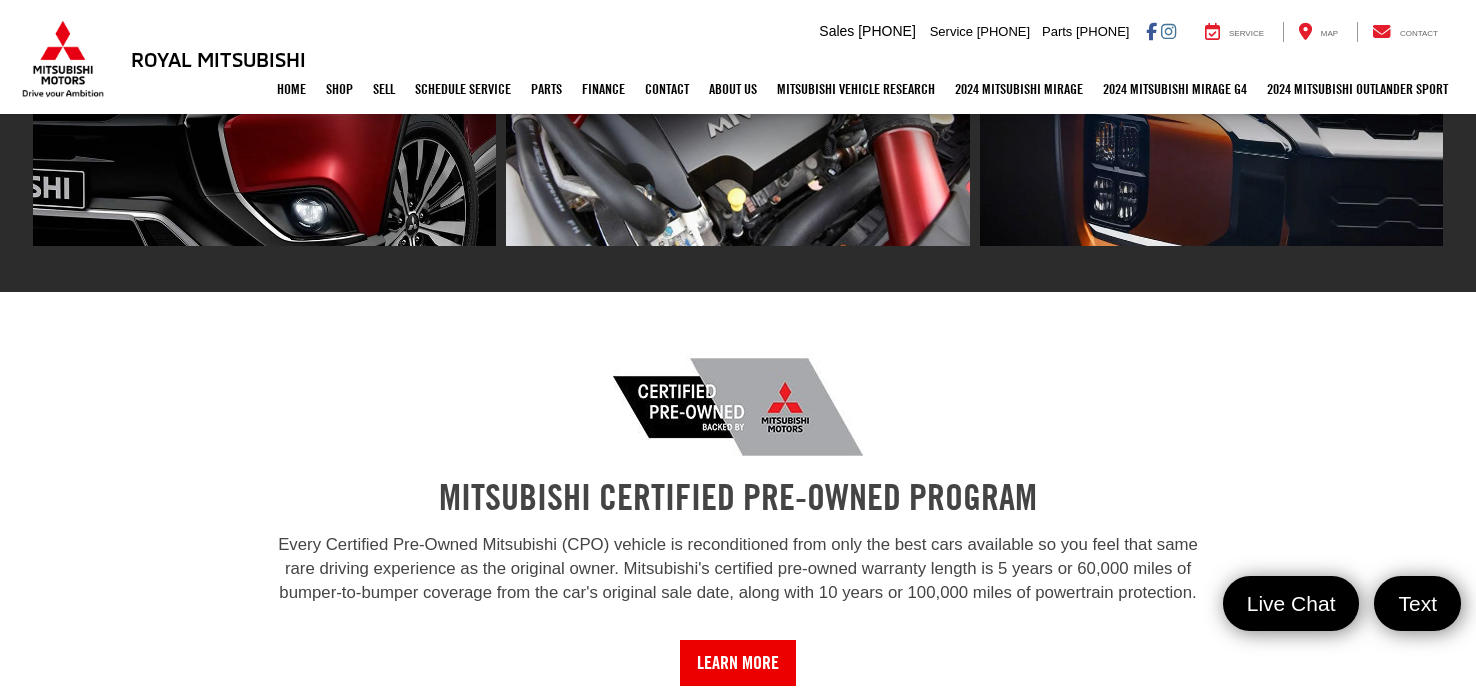 scroll, scrollTop: 1708, scrollLeft: 0, axis: vertical 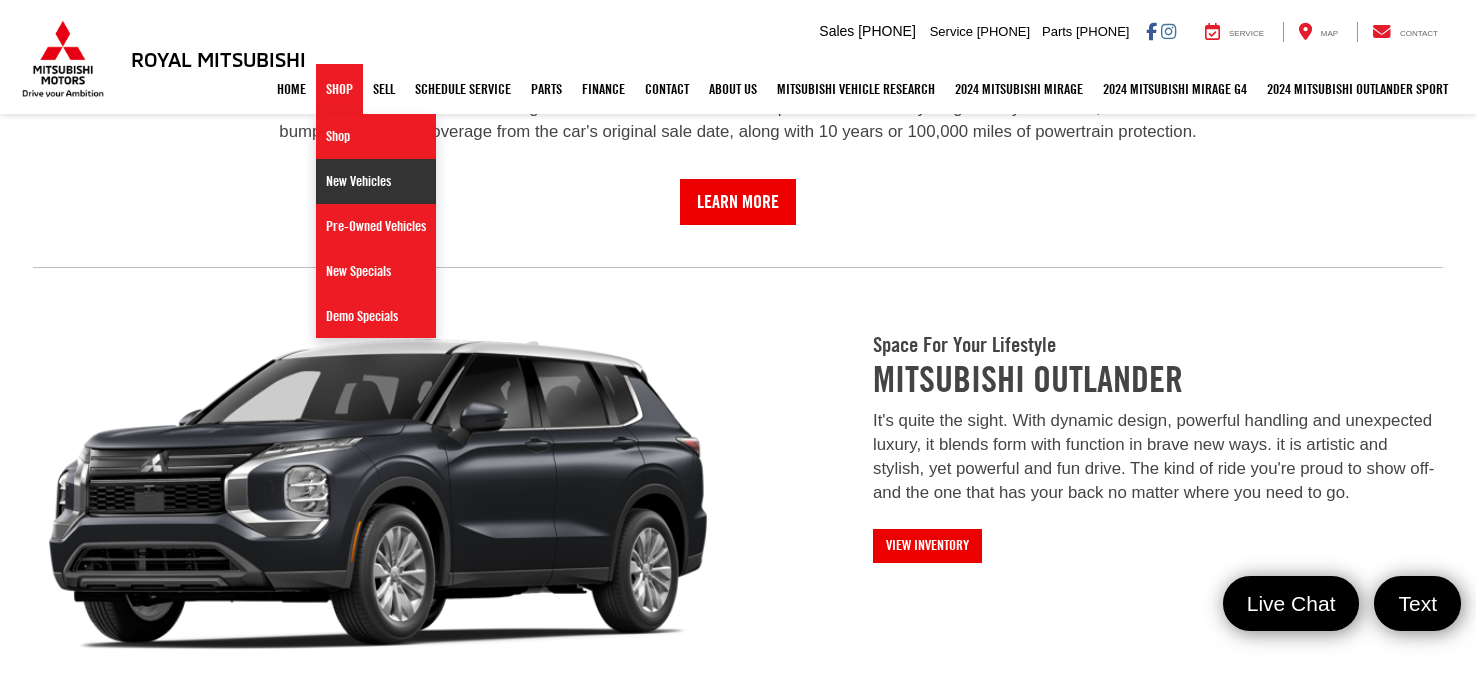 click on "New Vehicles" at bounding box center (376, 181) 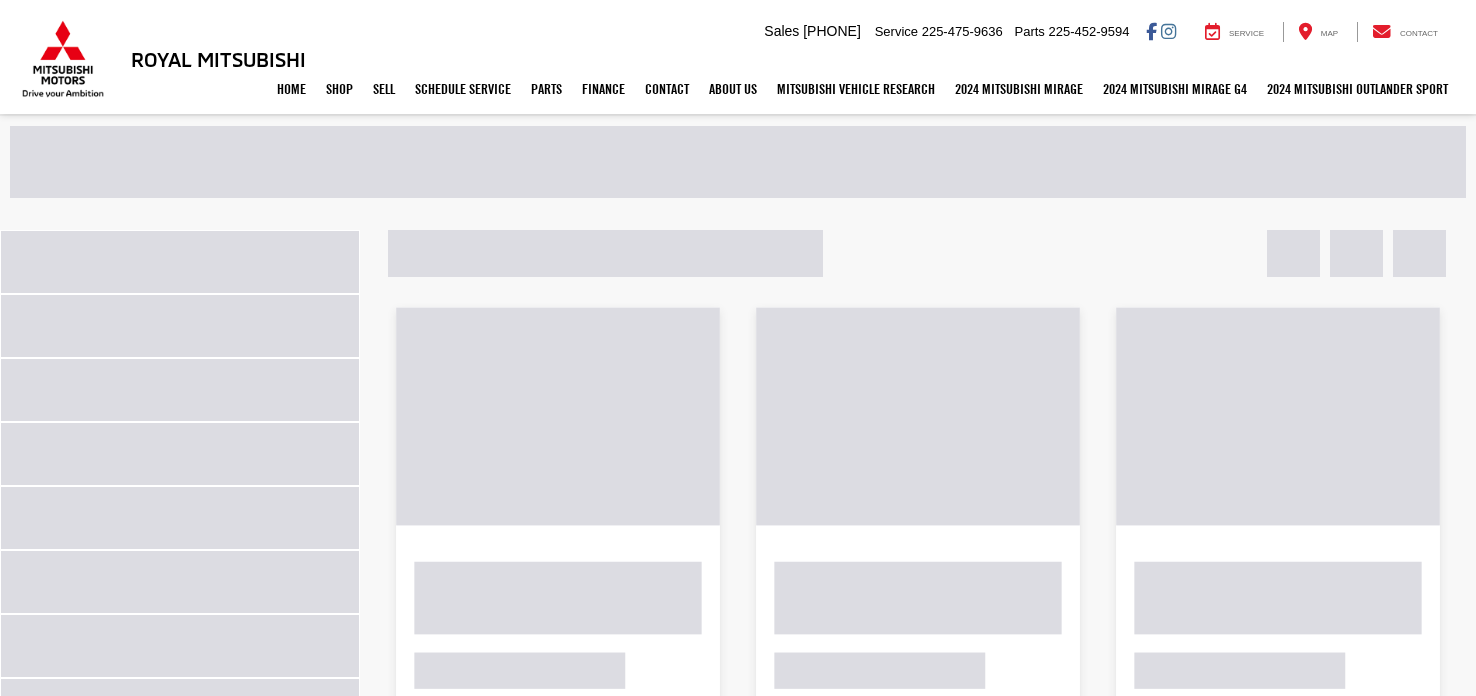 scroll, scrollTop: 0, scrollLeft: 0, axis: both 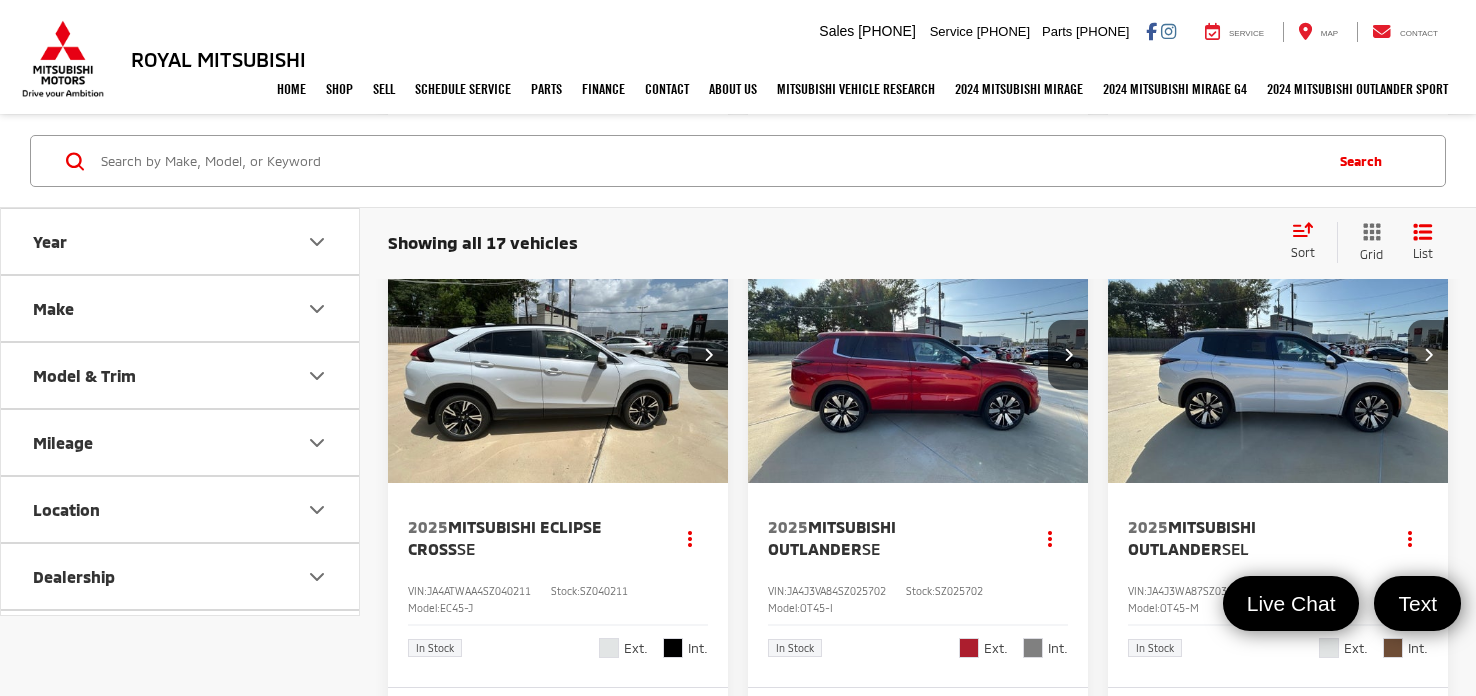 click at bounding box center (708, 354) 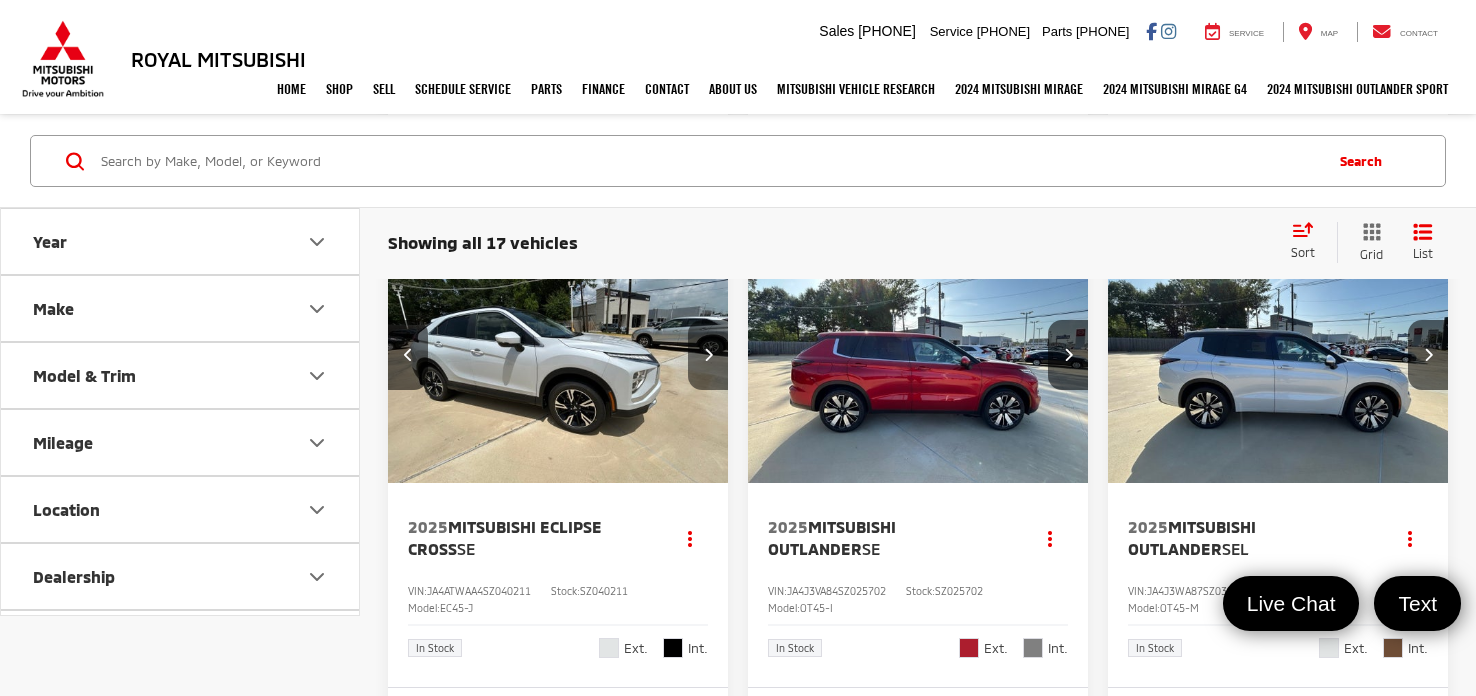 click at bounding box center (708, 354) 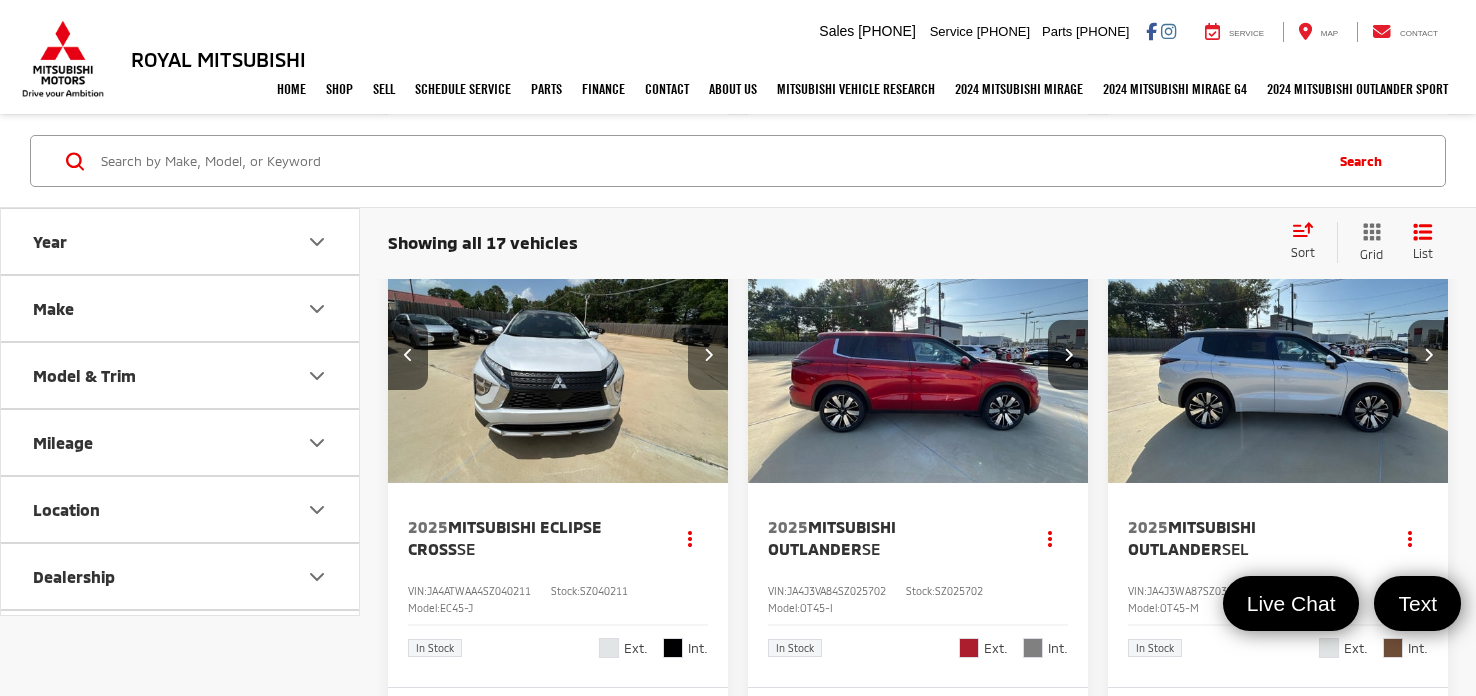click at bounding box center (708, 354) 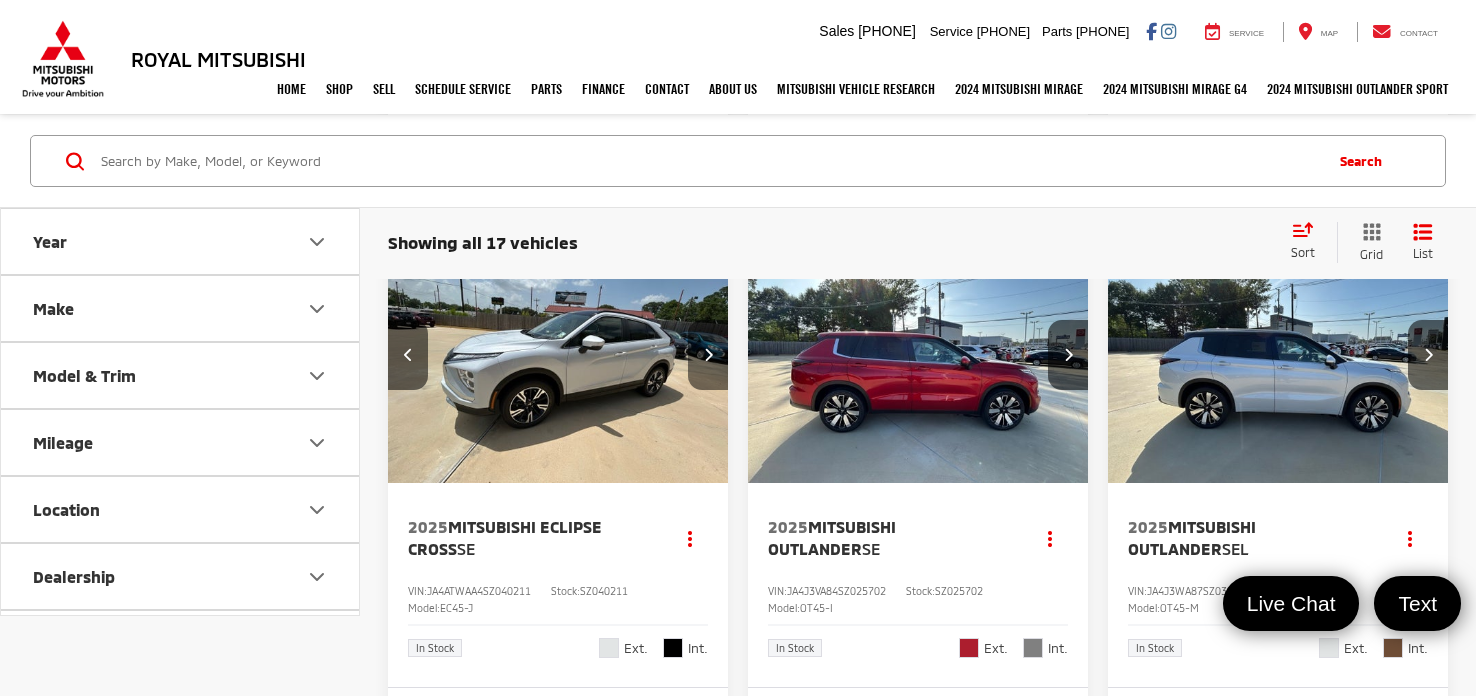 click at bounding box center [708, 354] 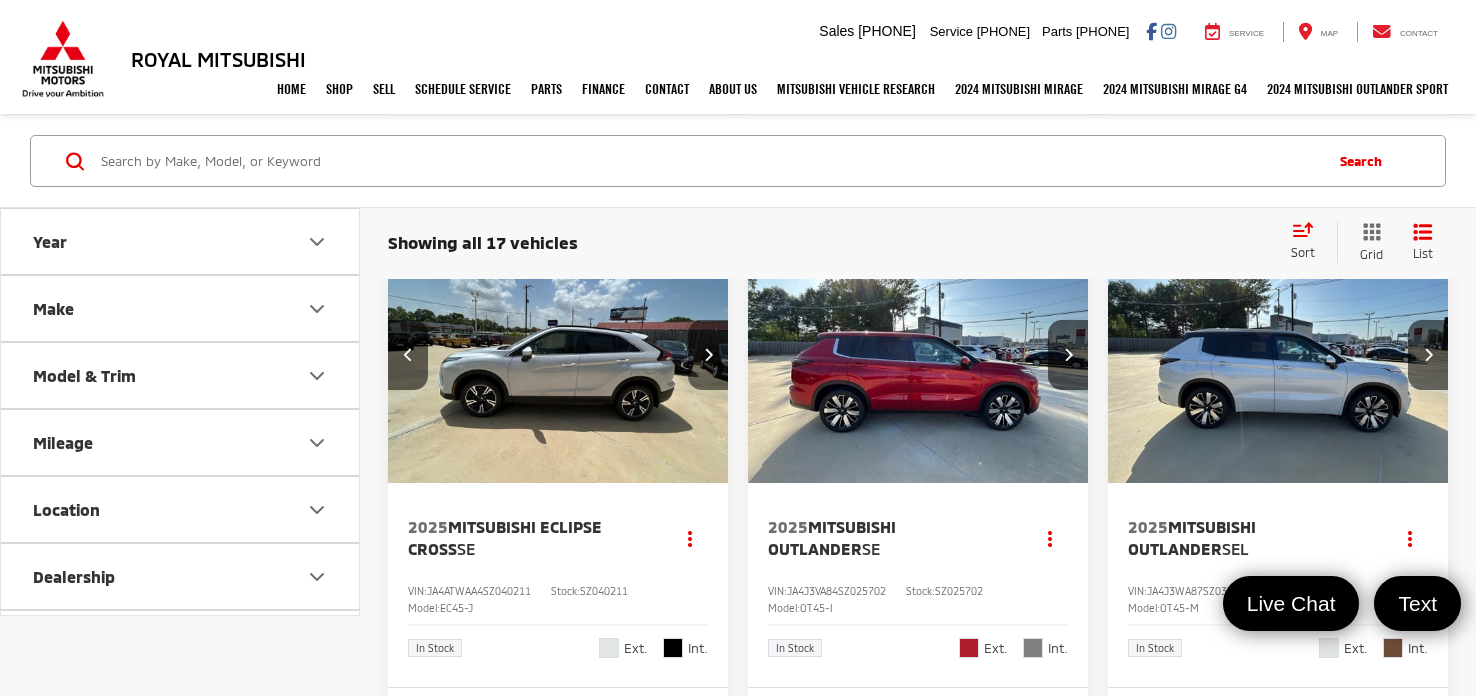 click at bounding box center (708, 354) 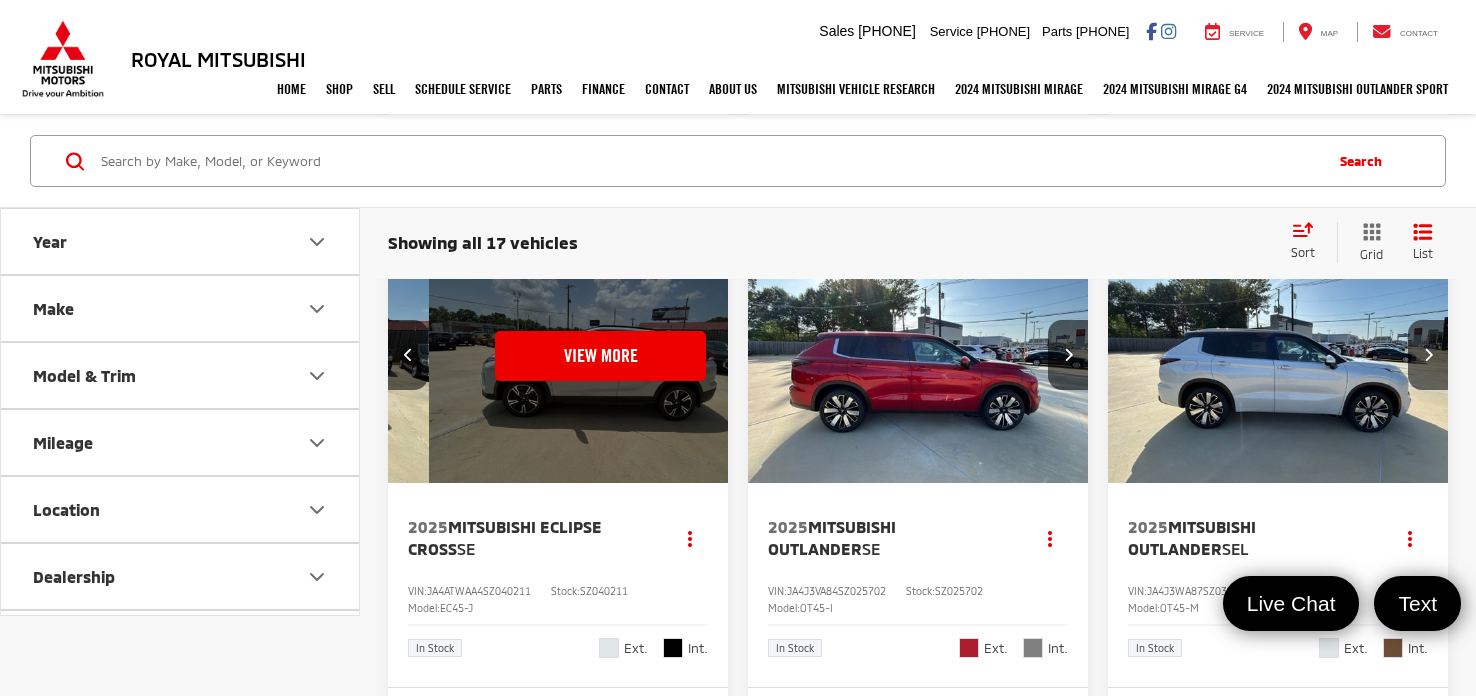 scroll, scrollTop: 0, scrollLeft: 1715, axis: horizontal 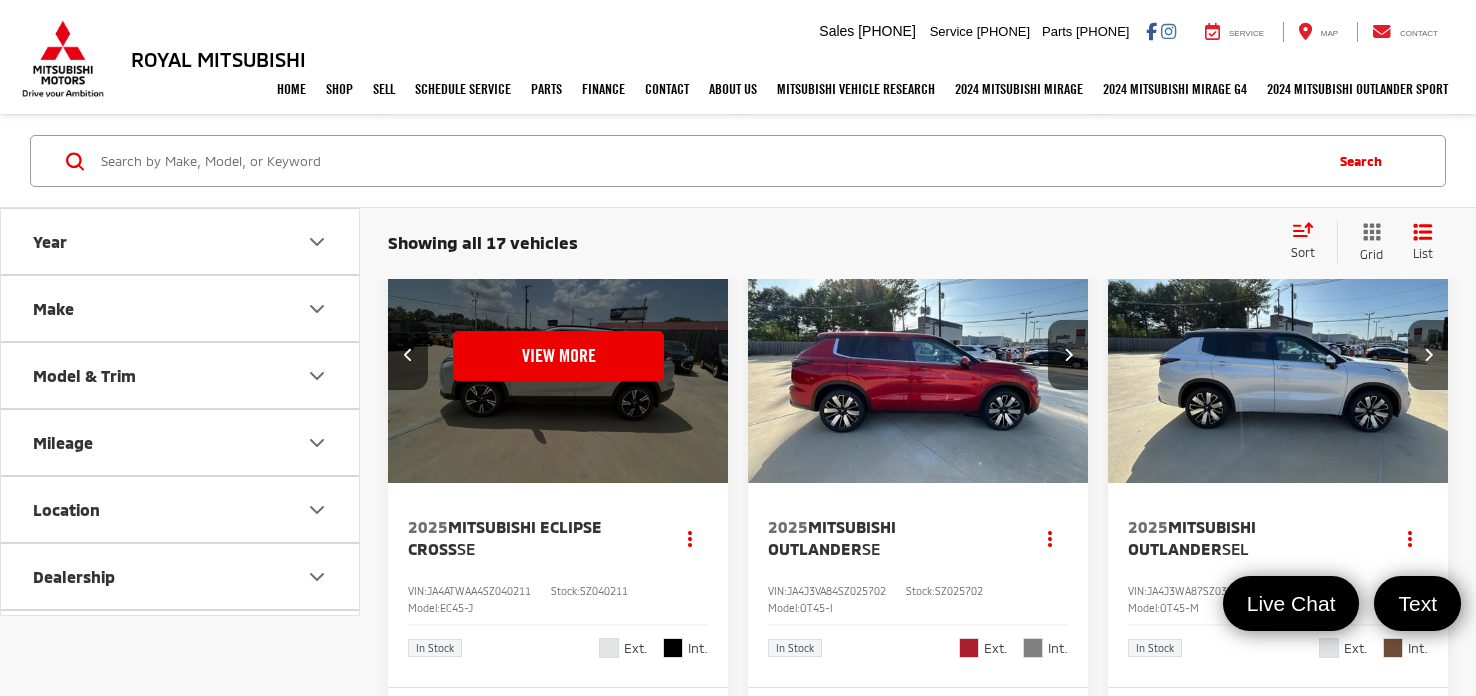 click on "View More" at bounding box center [558, 355] 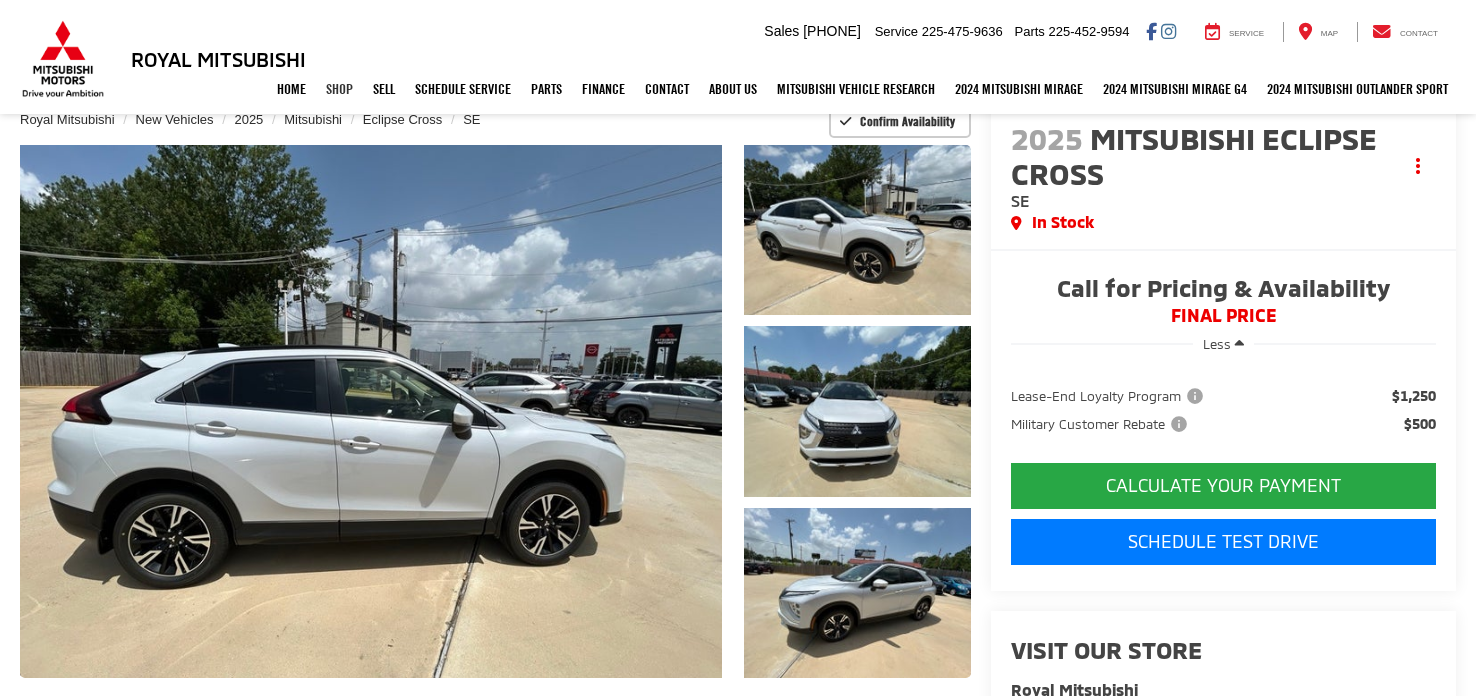 scroll, scrollTop: 139, scrollLeft: 0, axis: vertical 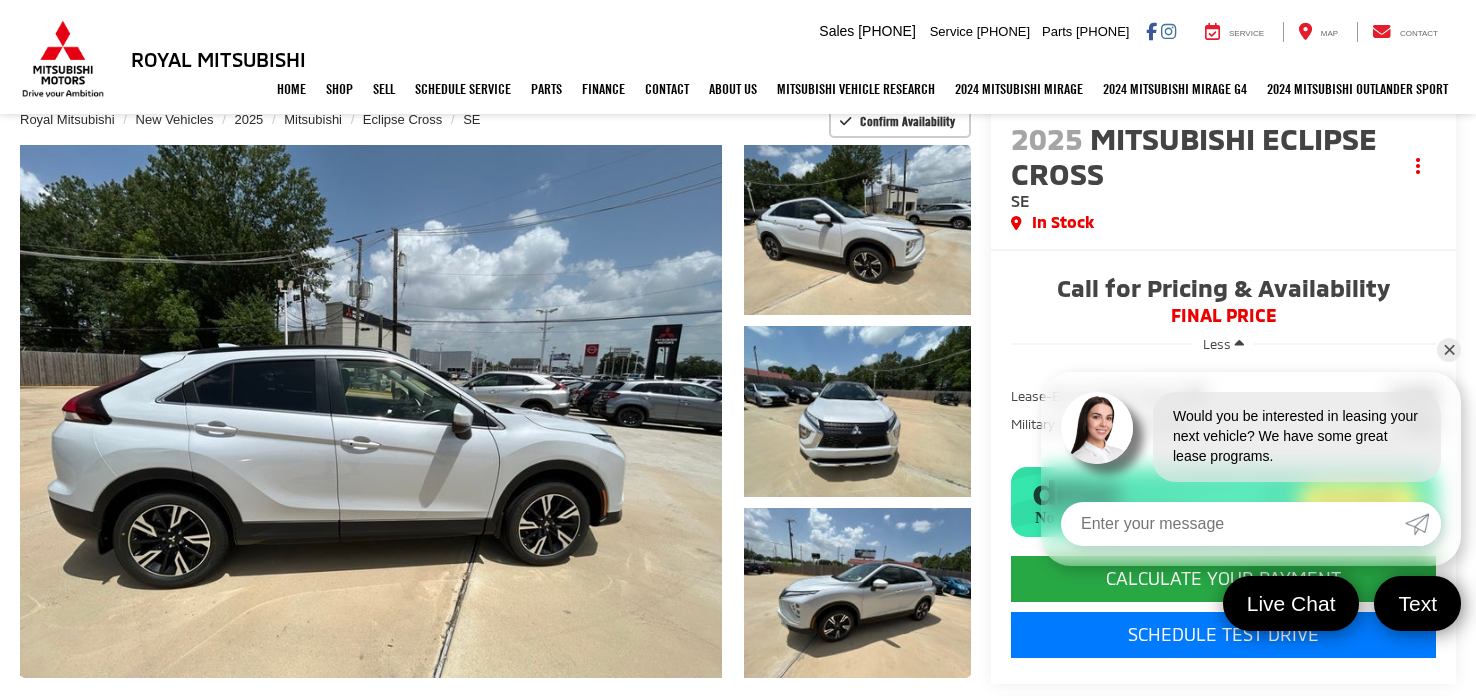 click on "✕" at bounding box center (1449, 350) 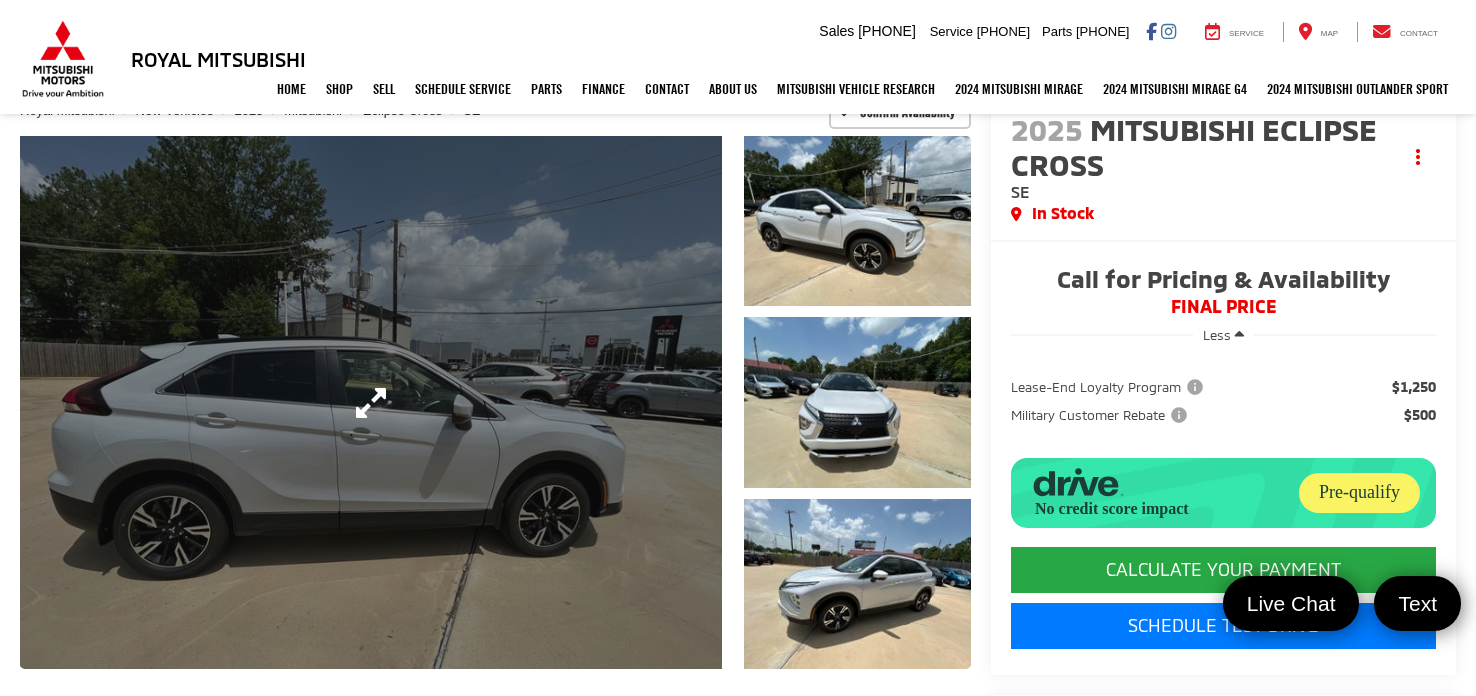 scroll, scrollTop: 149, scrollLeft: 0, axis: vertical 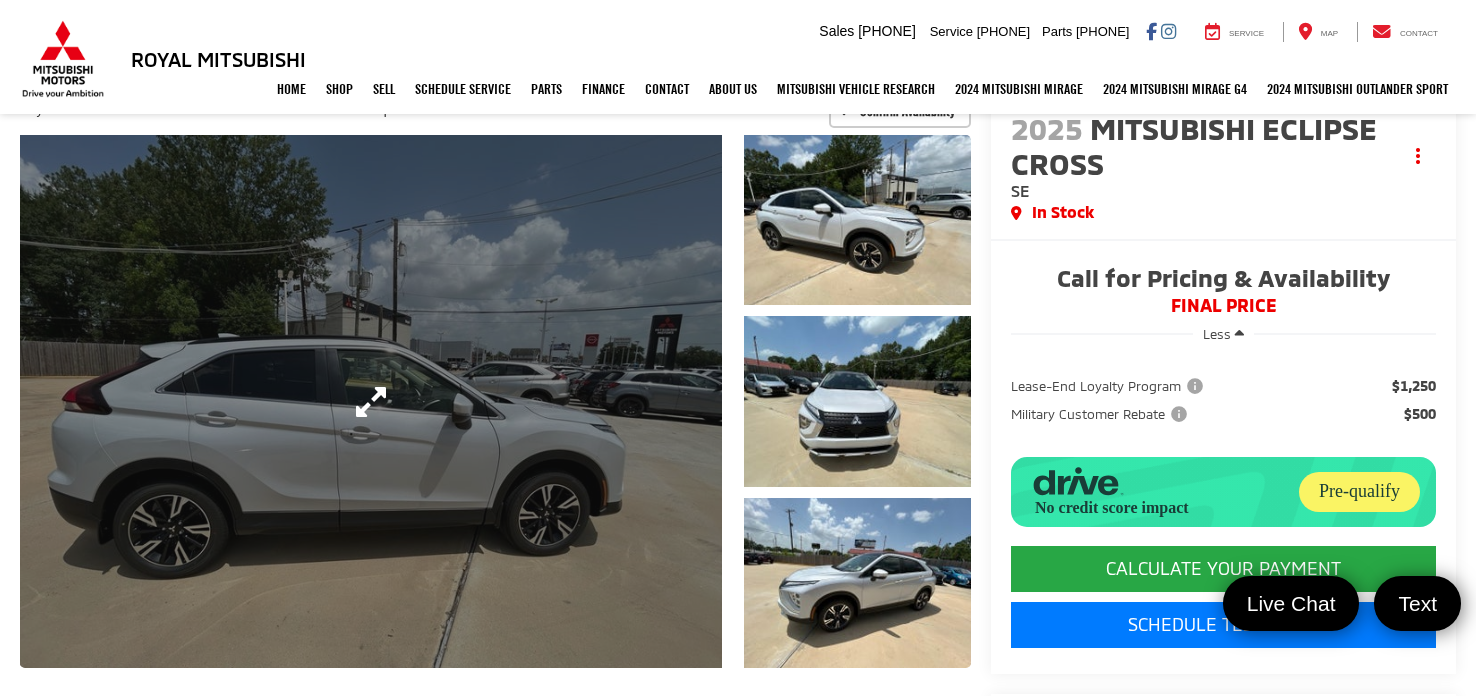 click at bounding box center [371, 401] 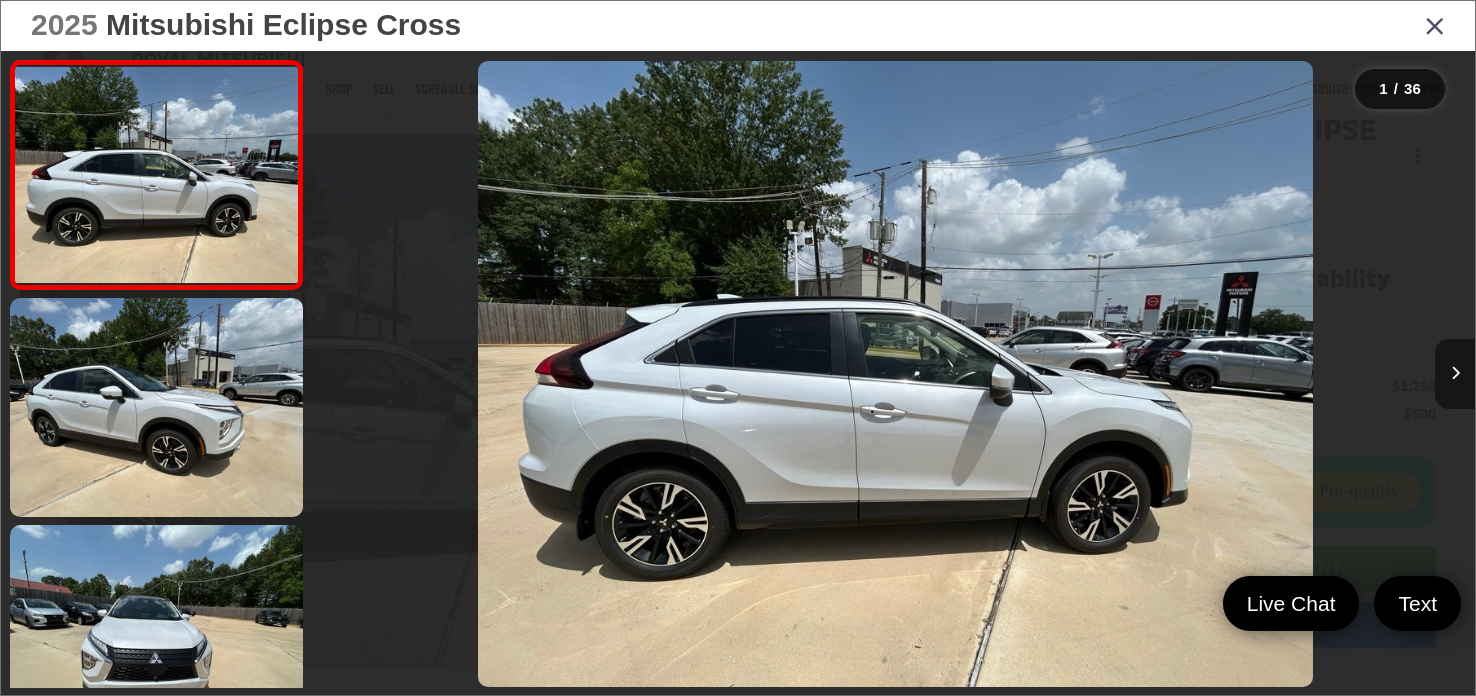 click at bounding box center (1455, 374) 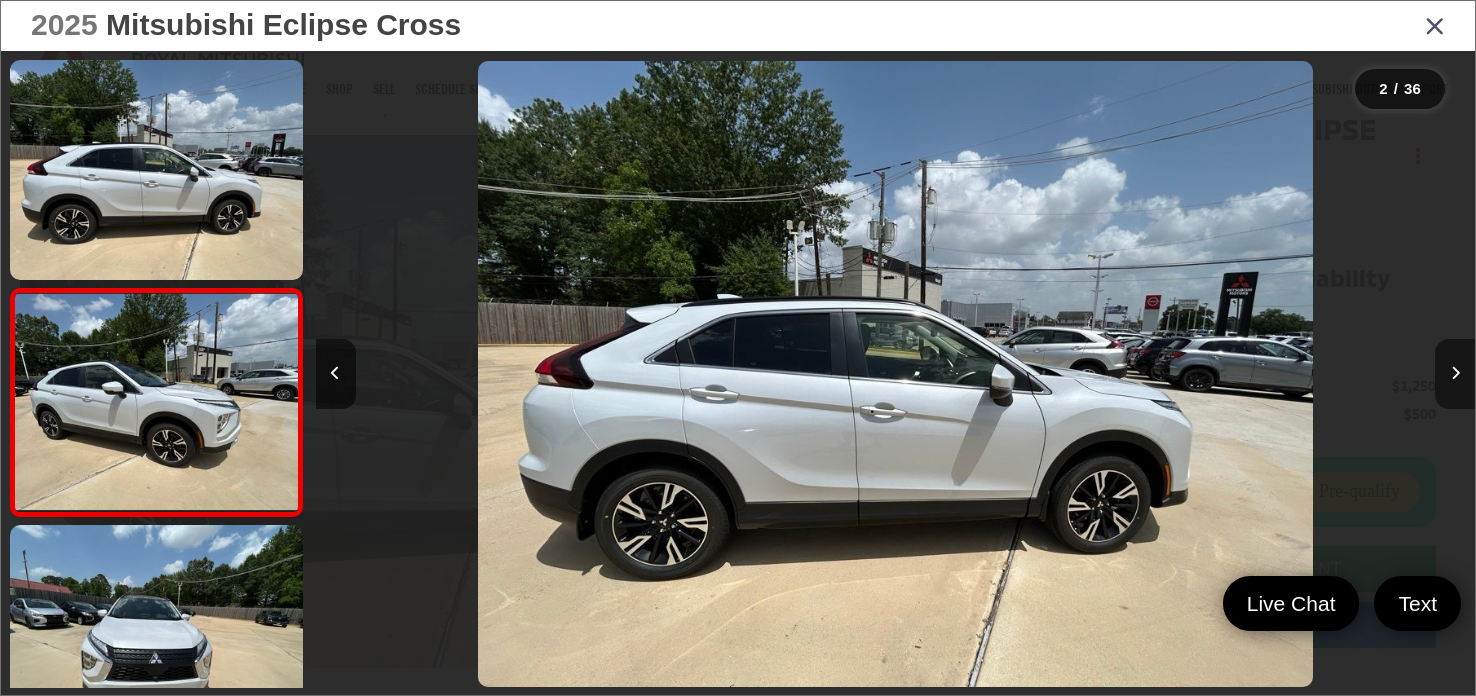 scroll, scrollTop: 0, scrollLeft: 76, axis: horizontal 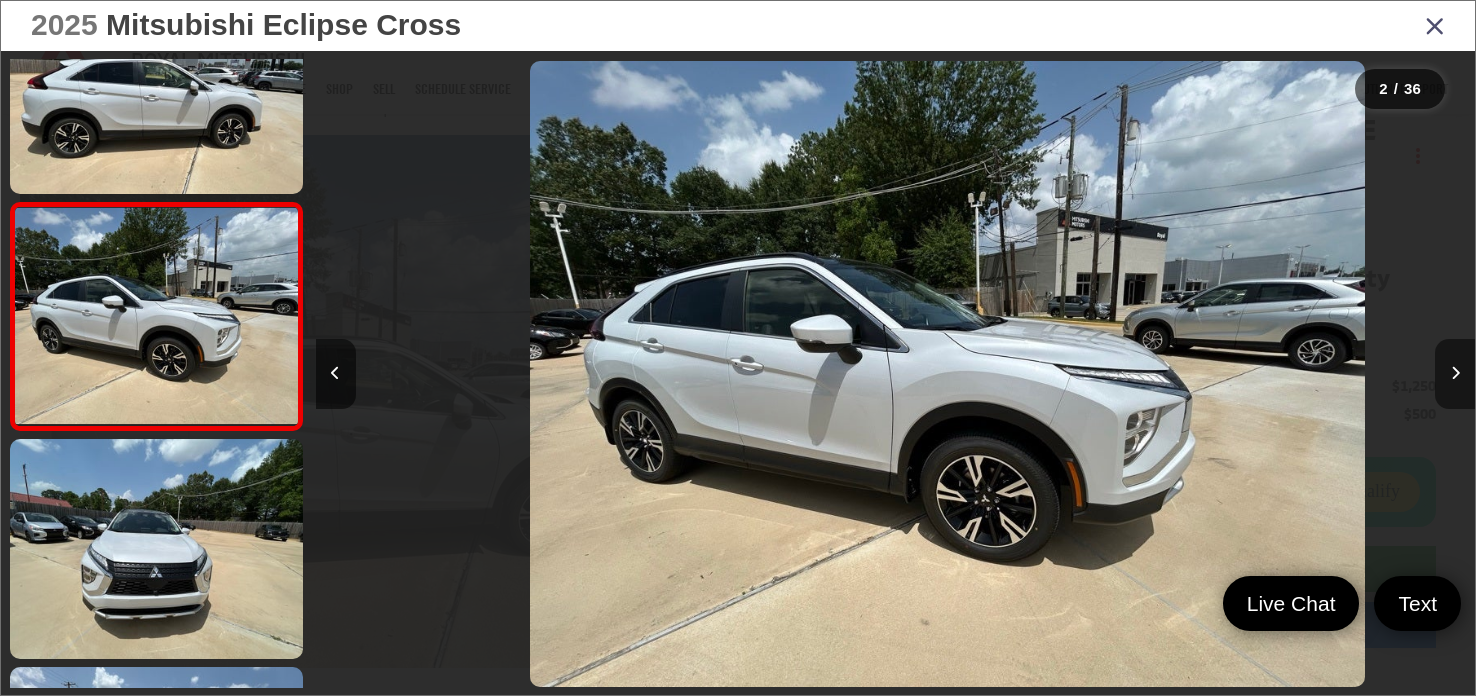click at bounding box center (1455, 374) 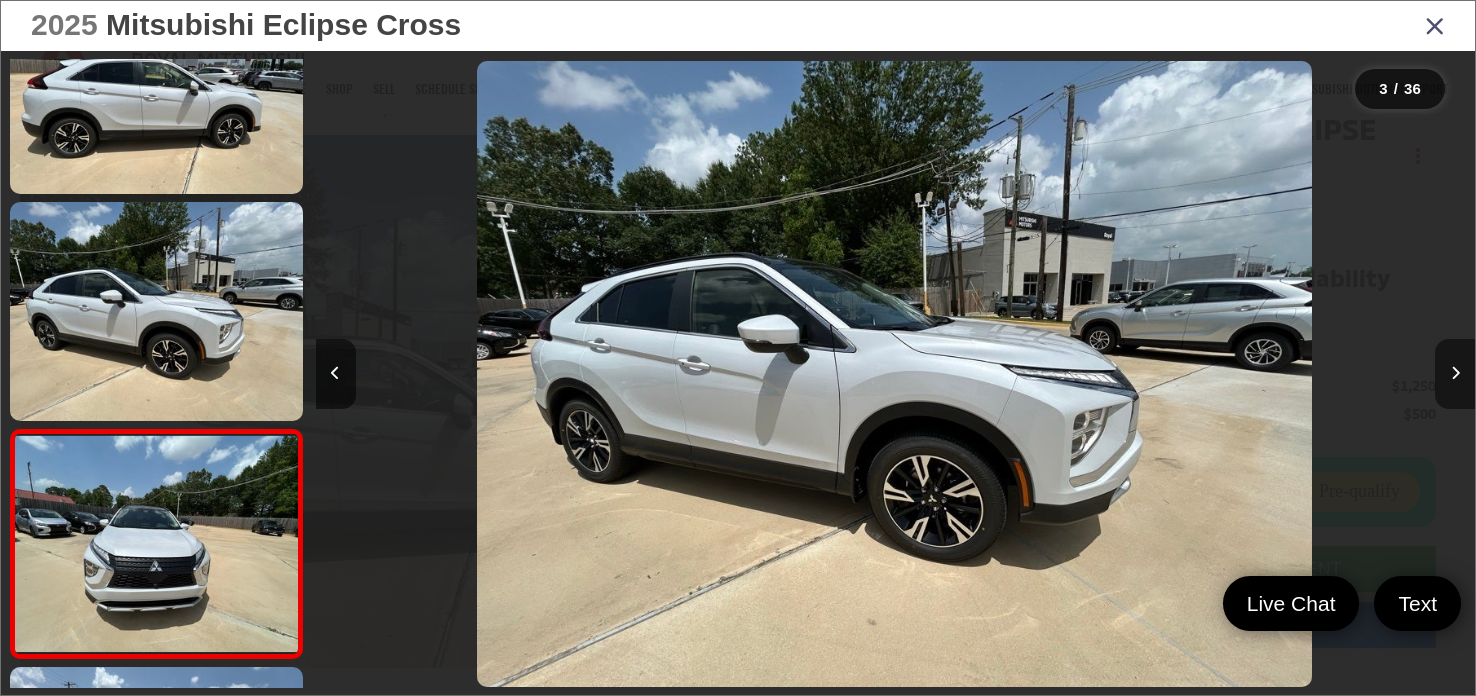 scroll, scrollTop: 164, scrollLeft: 0, axis: vertical 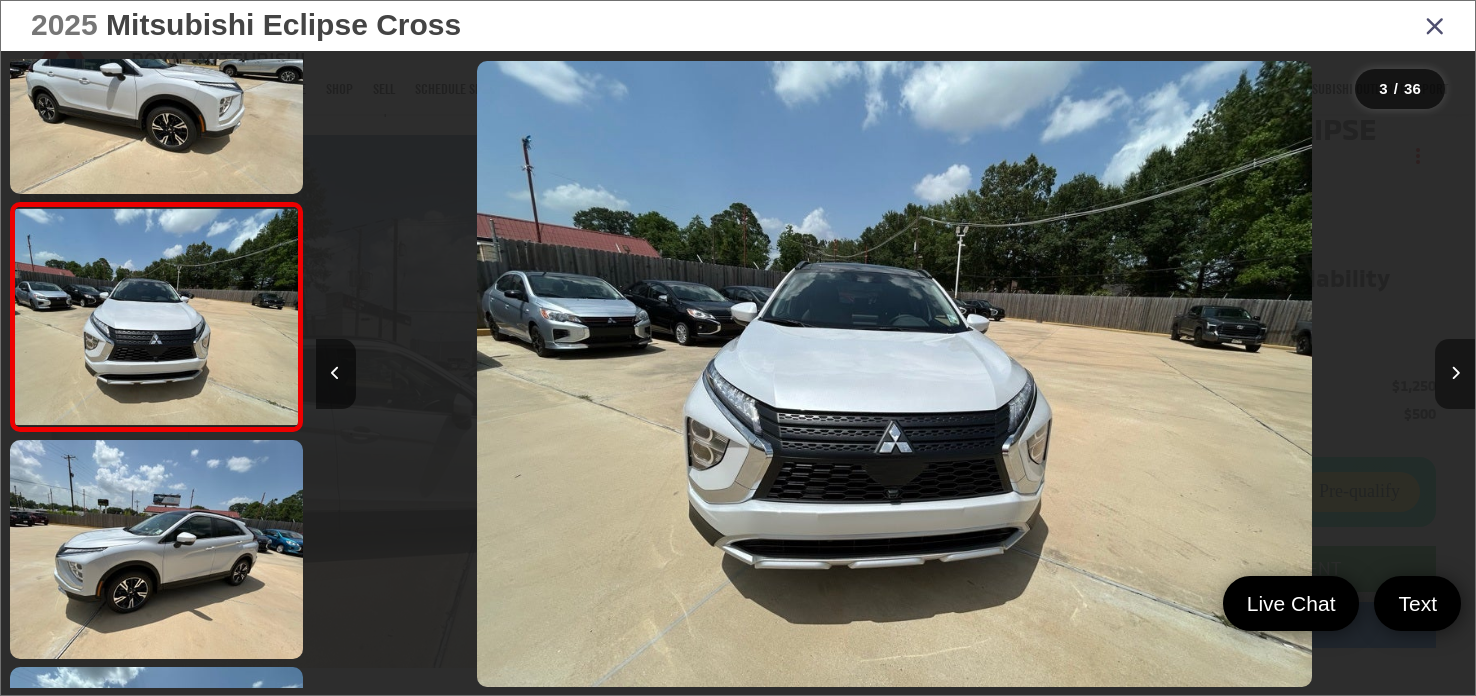 click at bounding box center (1455, 374) 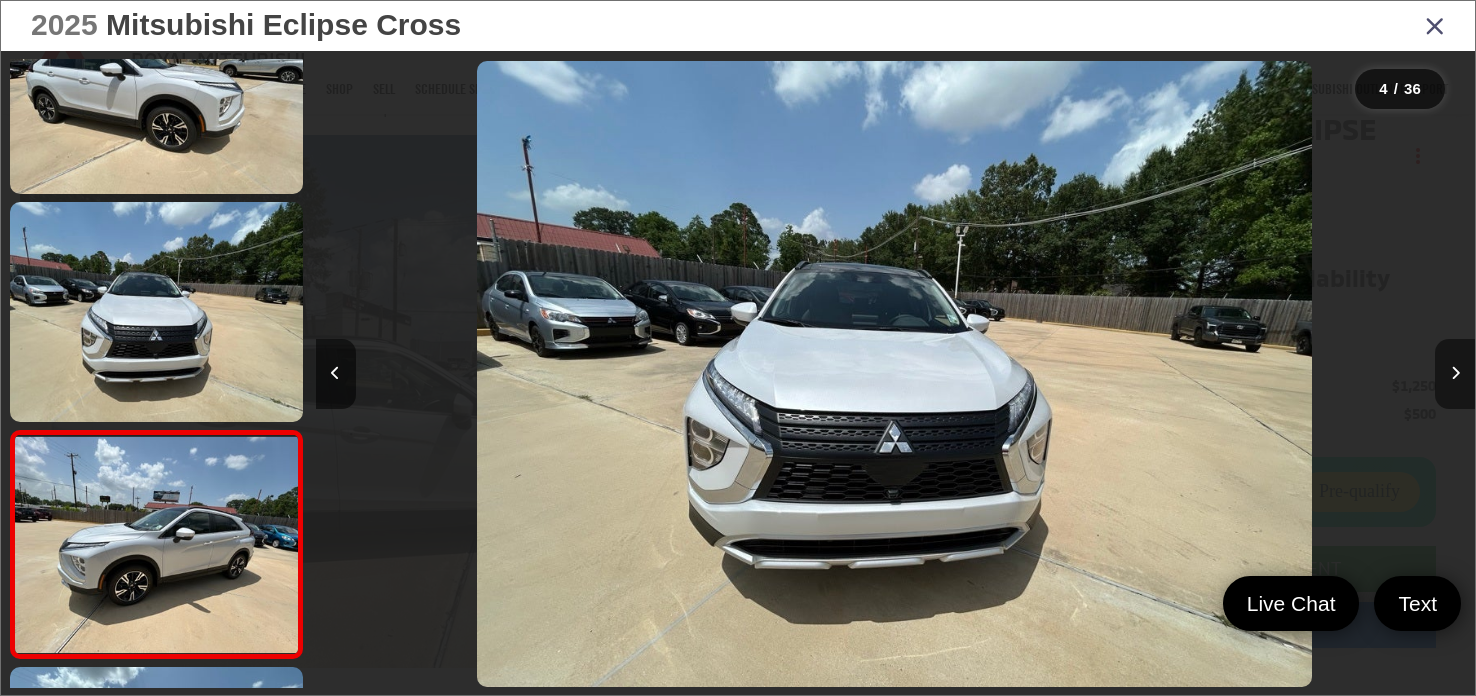 scroll, scrollTop: 0, scrollLeft: 2549, axis: horizontal 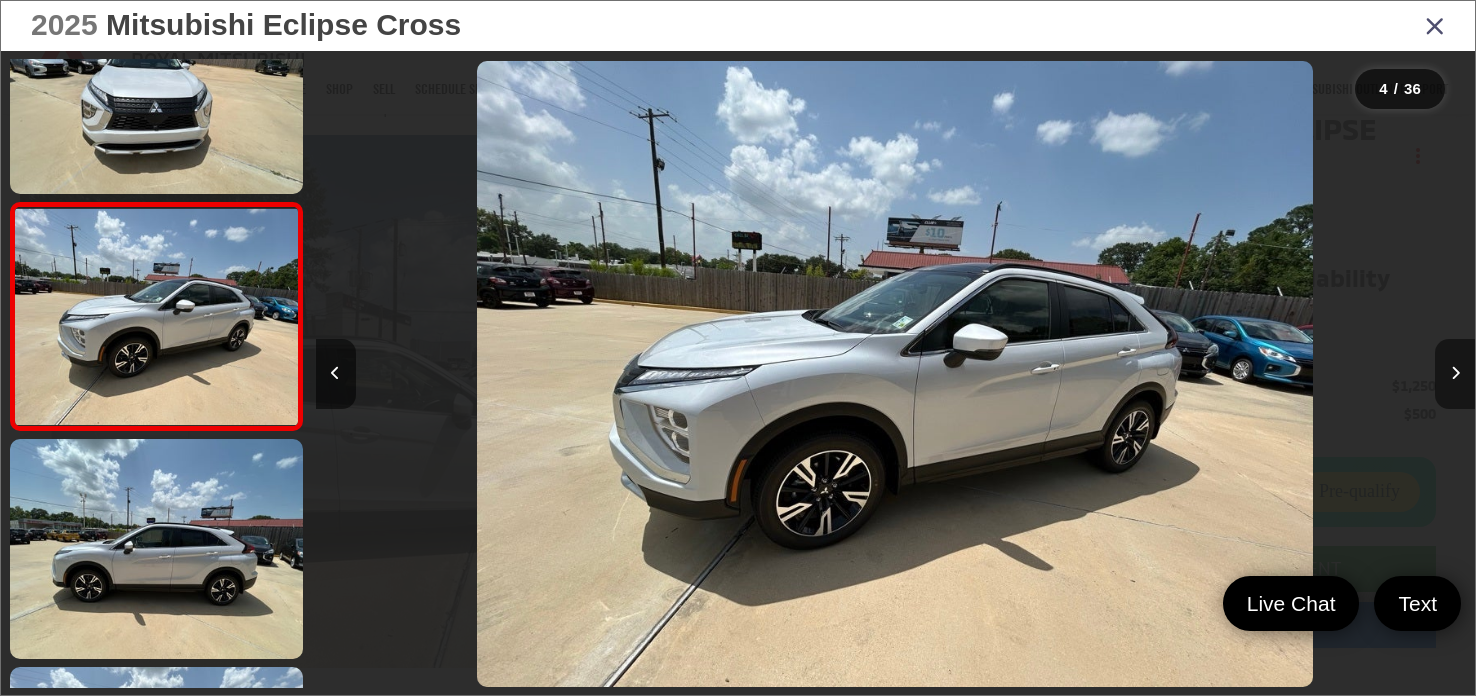 click at bounding box center (1455, 374) 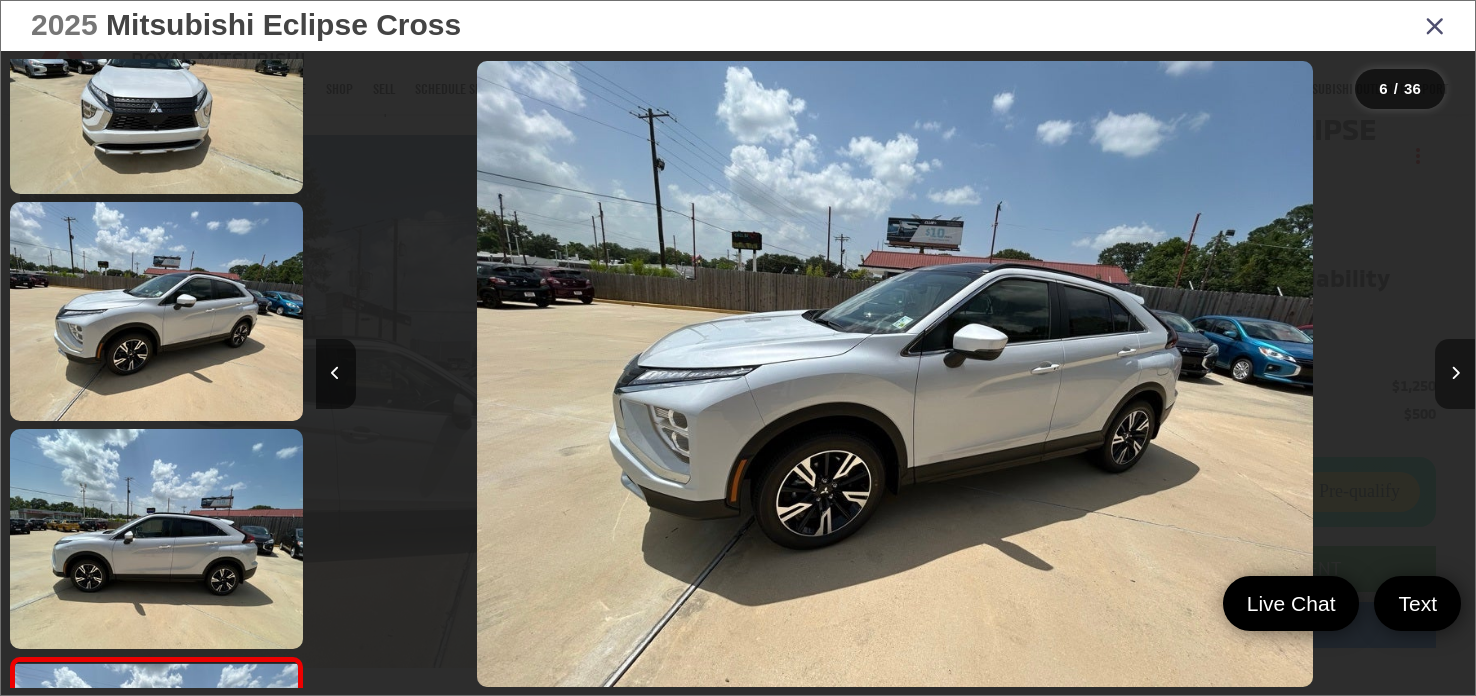 scroll, scrollTop: 0, scrollLeft: 3749, axis: horizontal 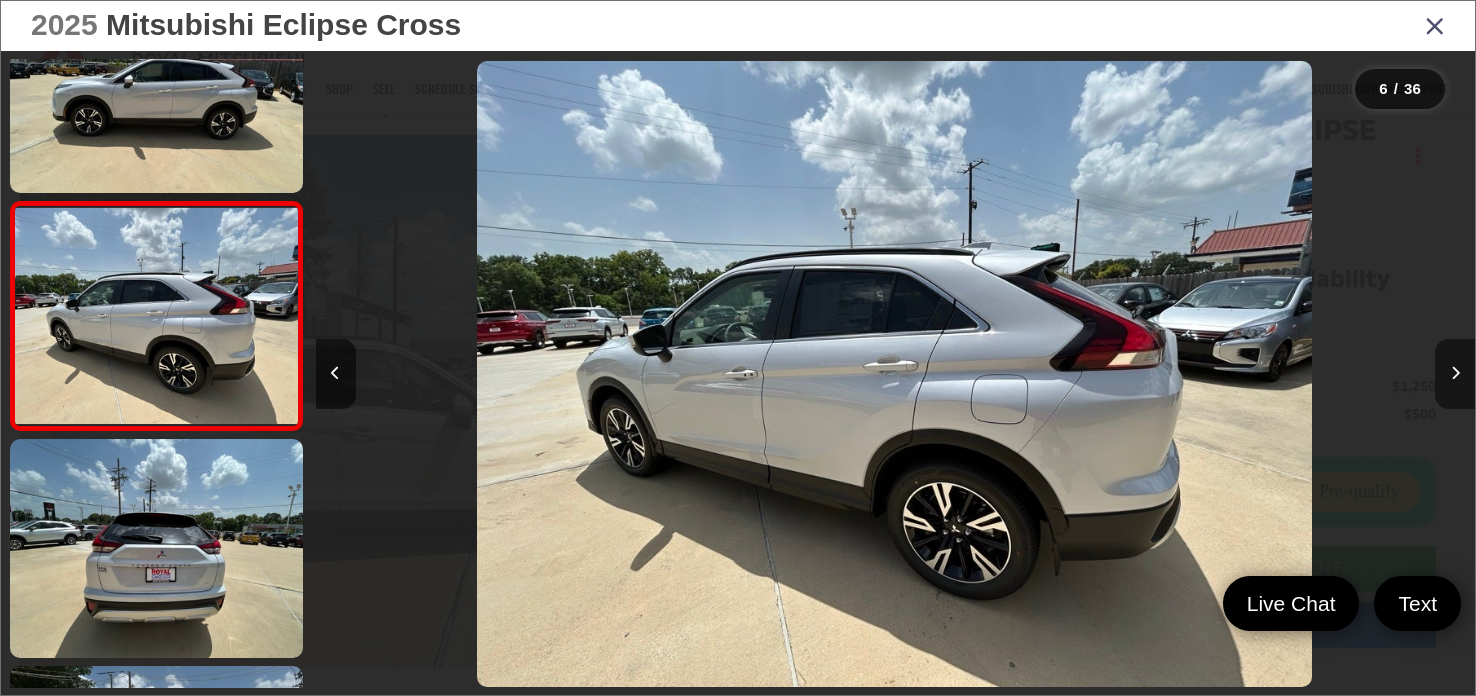 click at bounding box center [1455, 374] 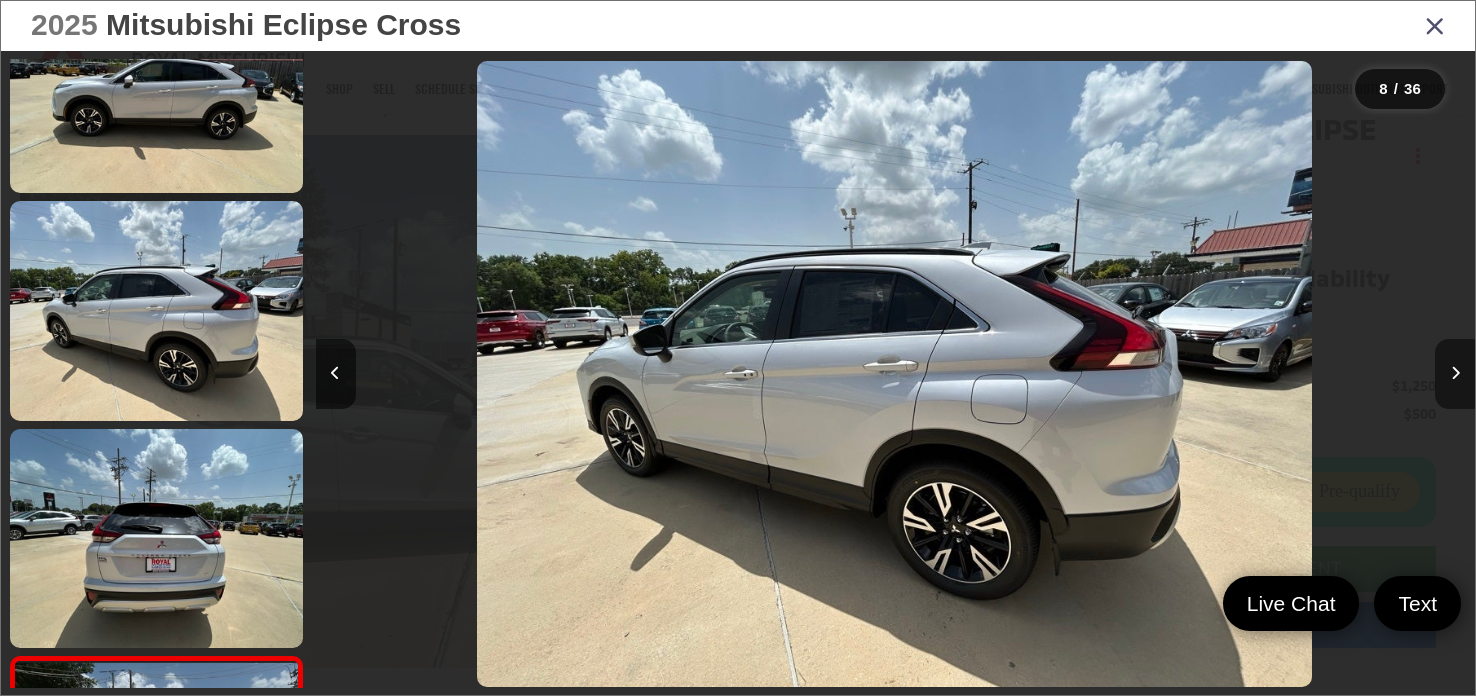 scroll, scrollTop: 0, scrollLeft: 6498, axis: horizontal 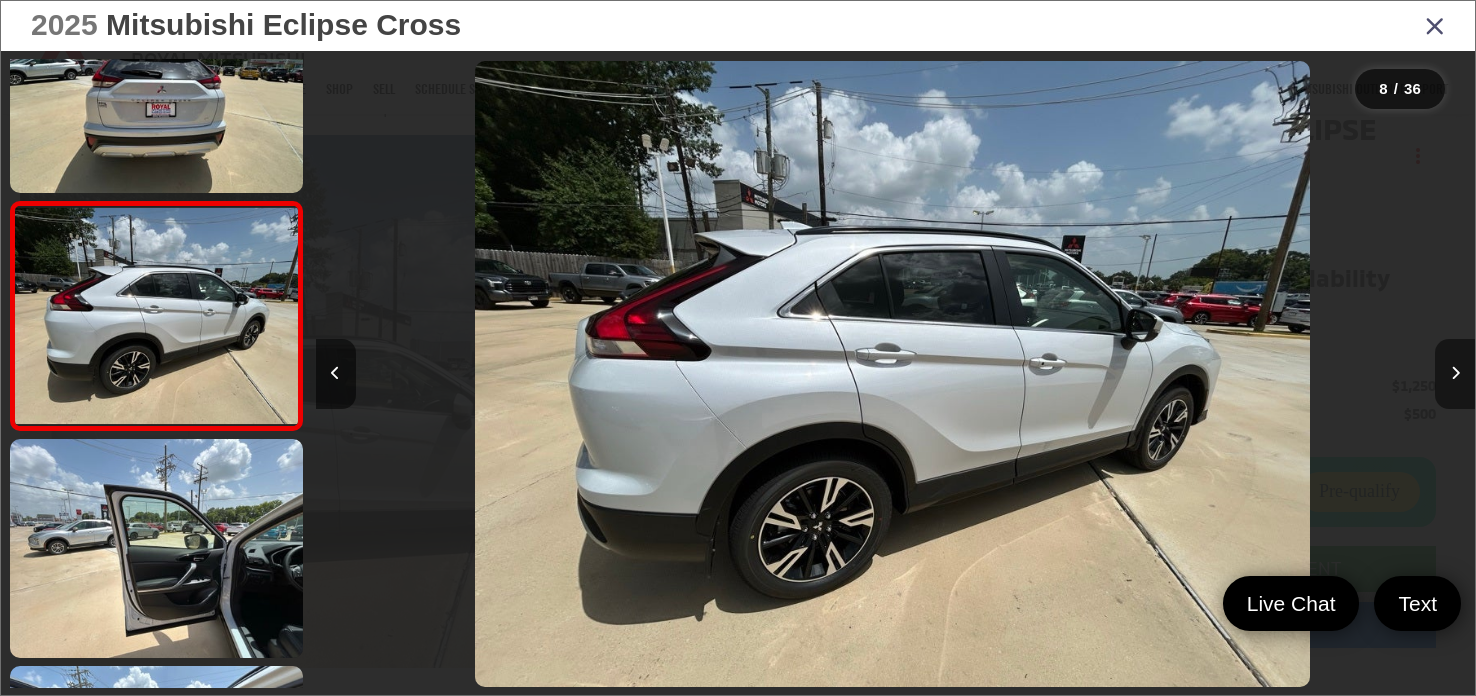 click at bounding box center (1455, 374) 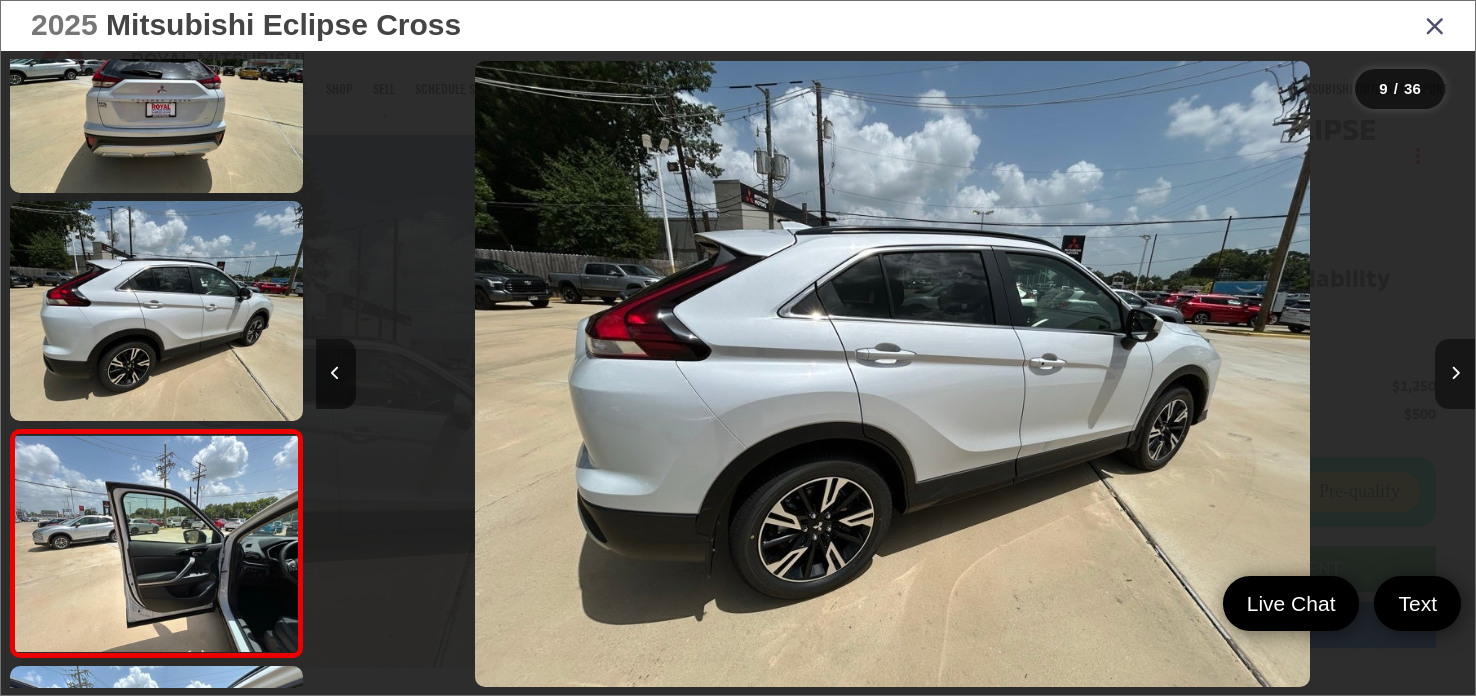 scroll, scrollTop: 0, scrollLeft: 8477, axis: horizontal 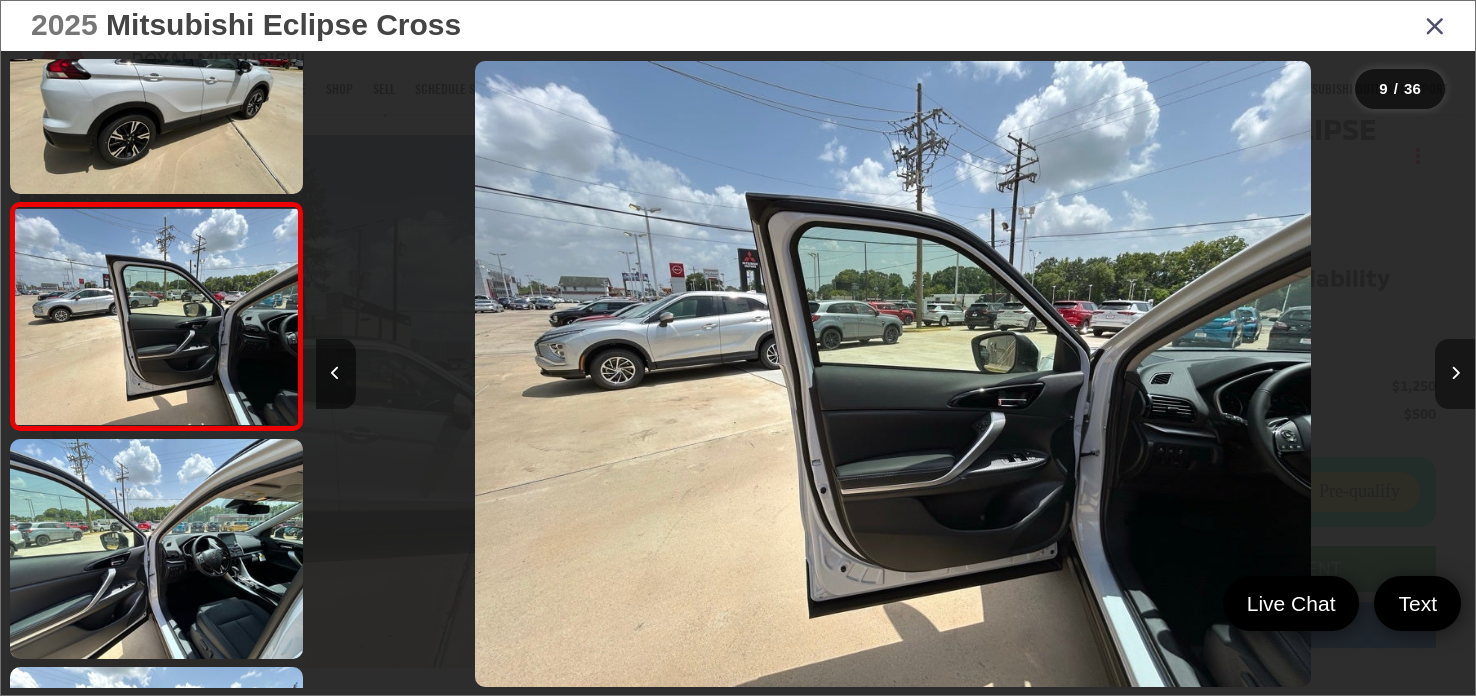 click at bounding box center [1455, 374] 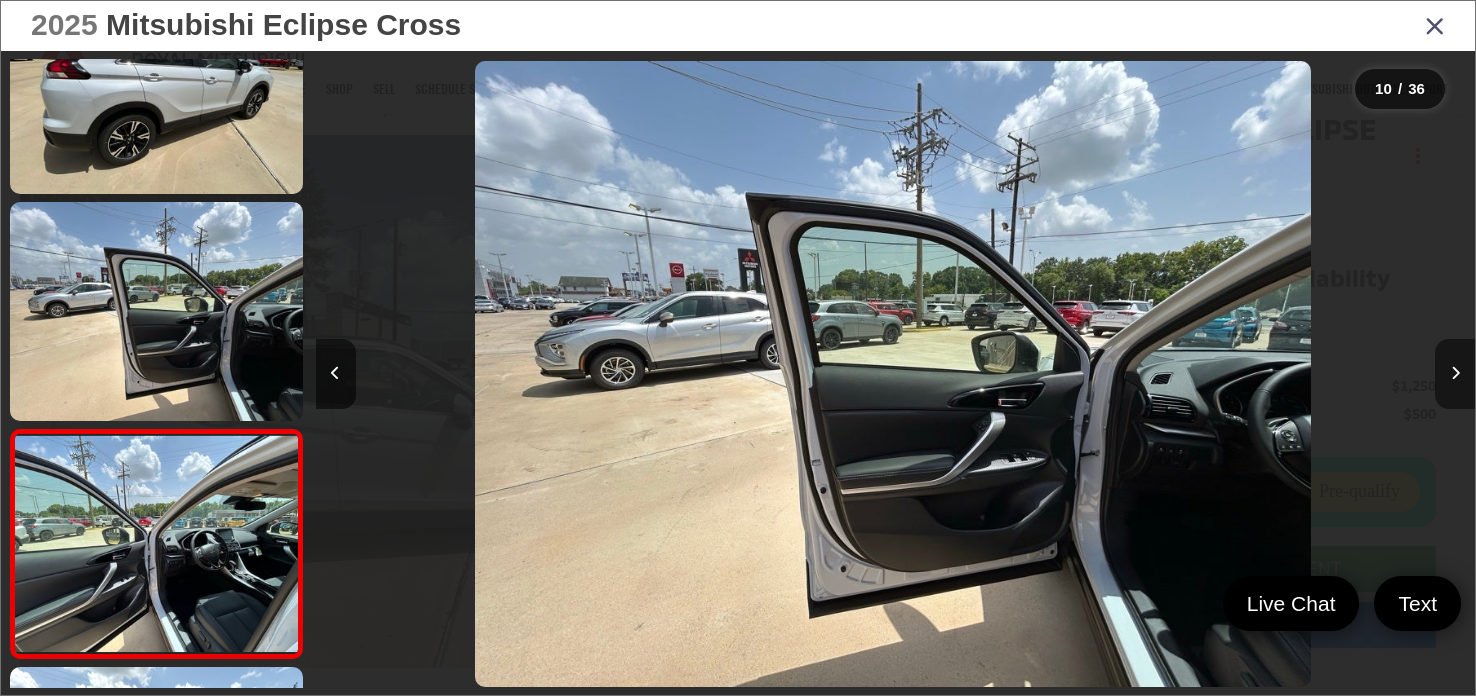 scroll, scrollTop: 0, scrollLeft: 9636, axis: horizontal 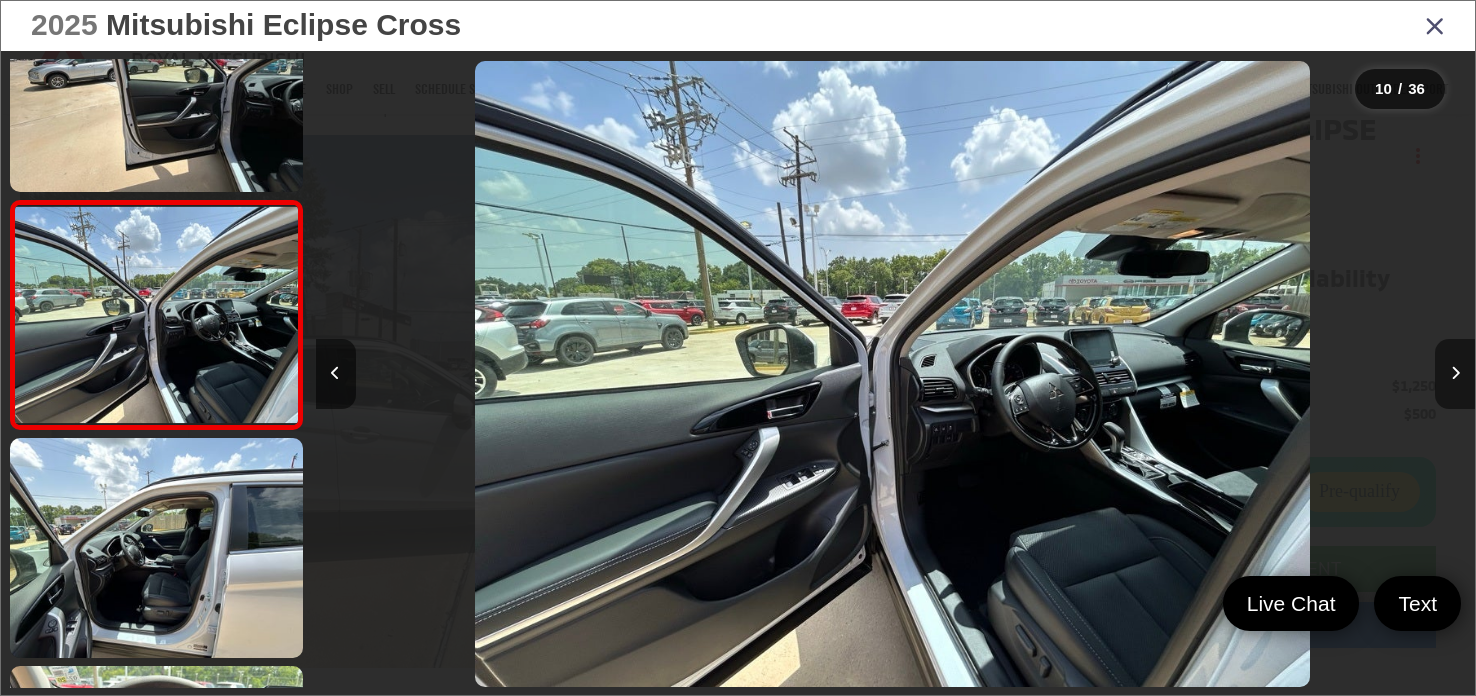 click at bounding box center (1455, 374) 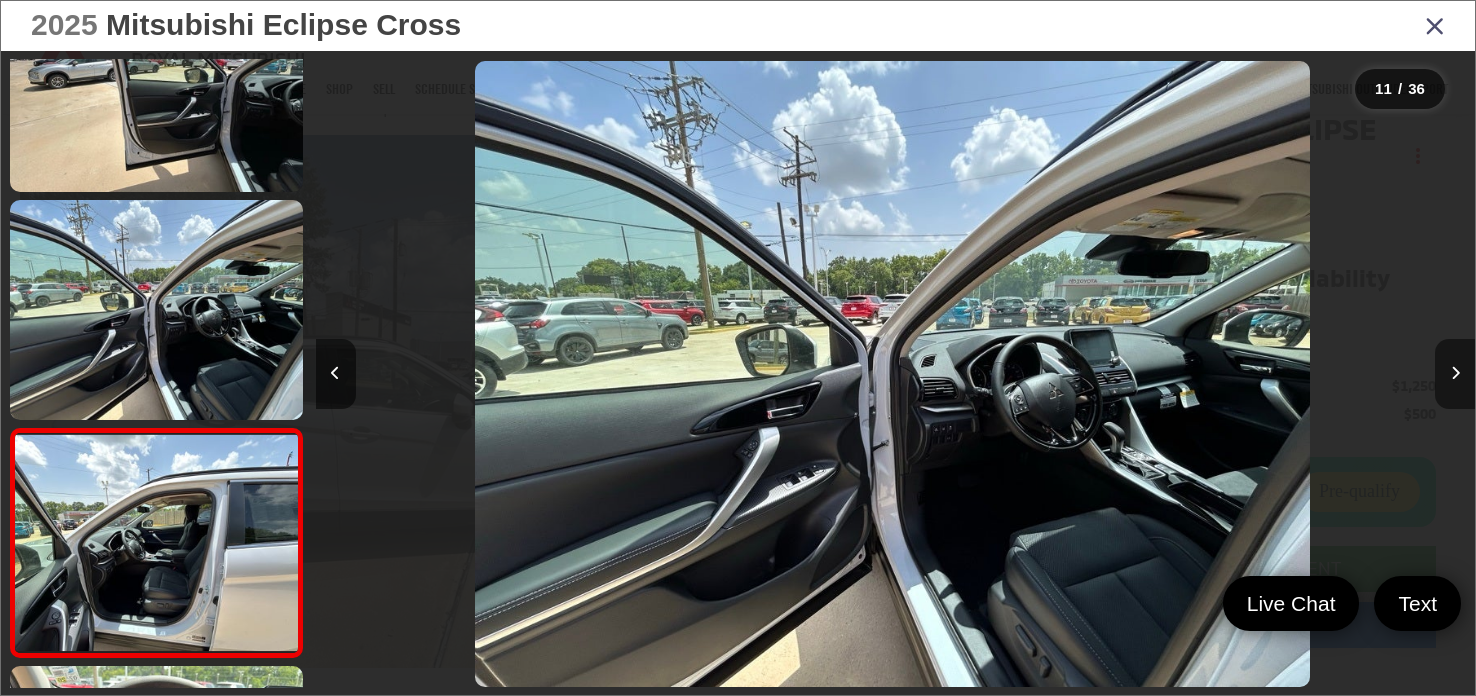 scroll, scrollTop: 0, scrollLeft: 10537, axis: horizontal 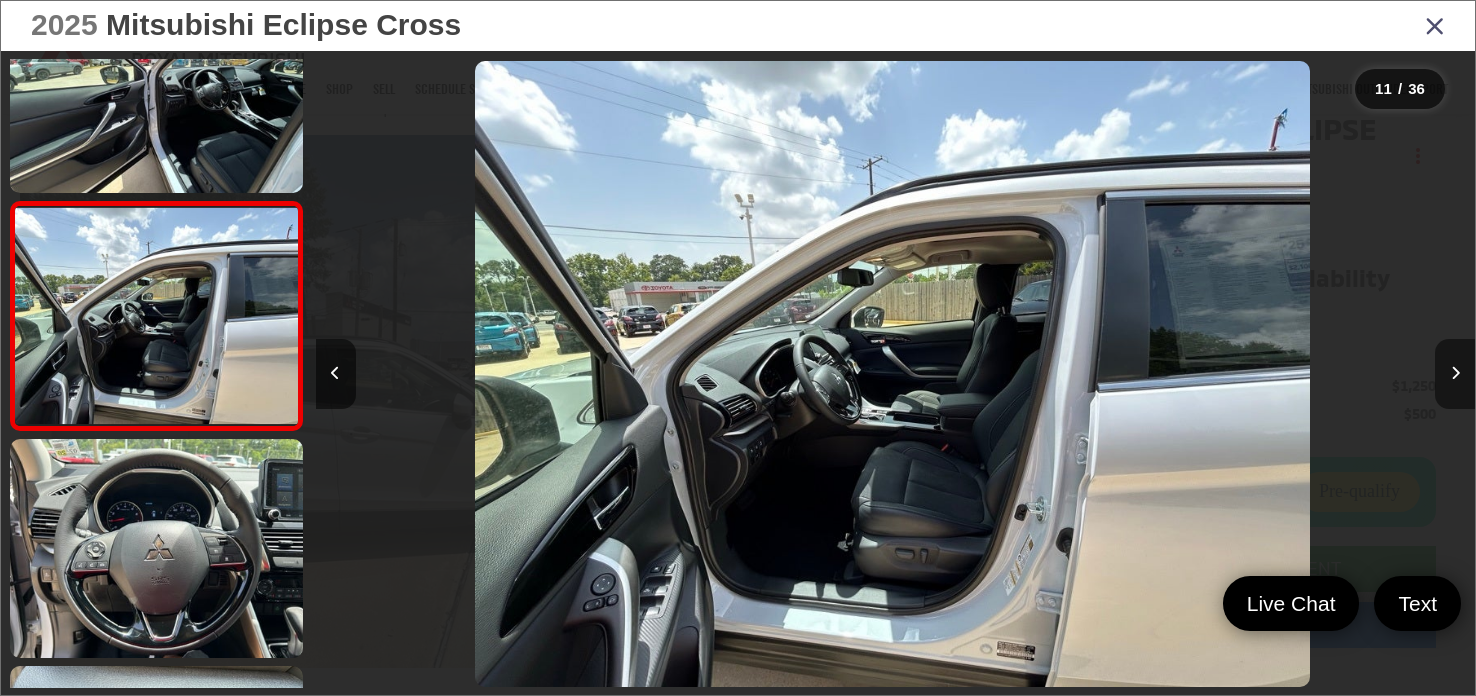 click at bounding box center [1455, 374] 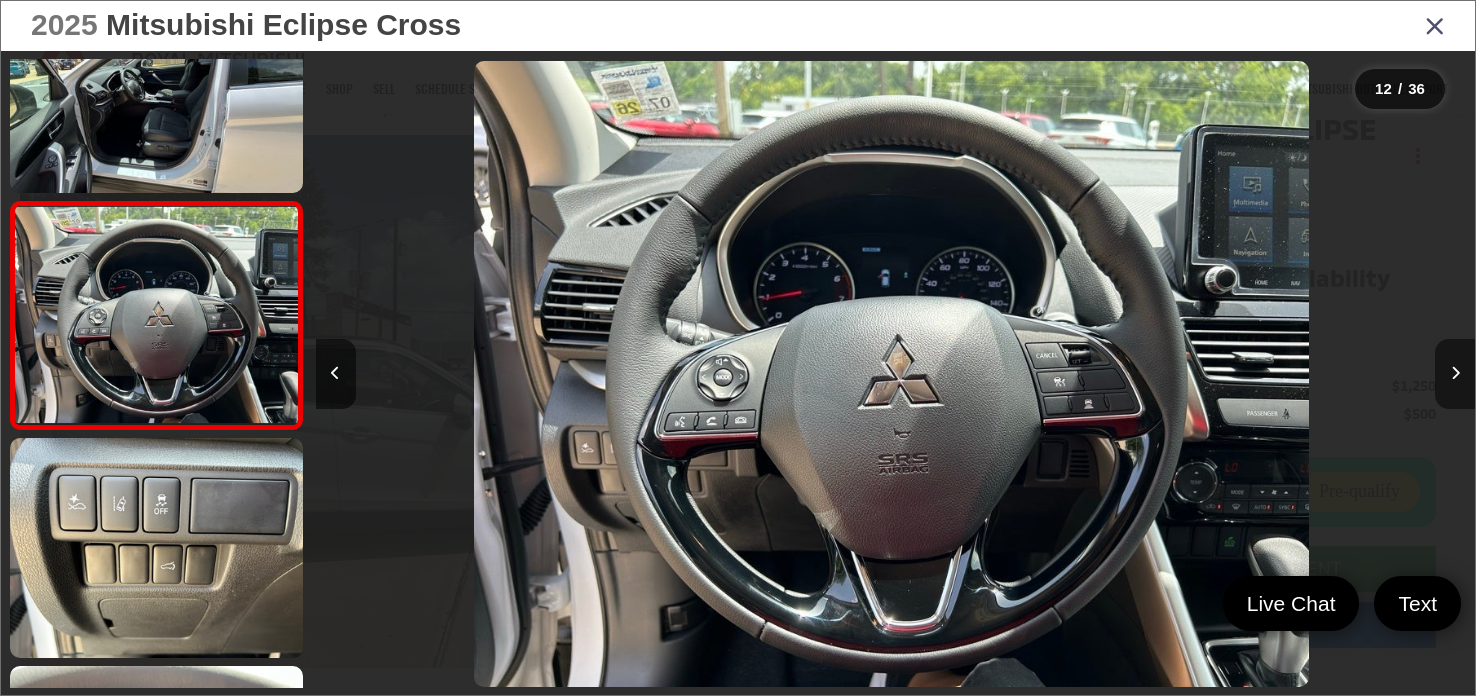 click at bounding box center [1455, 374] 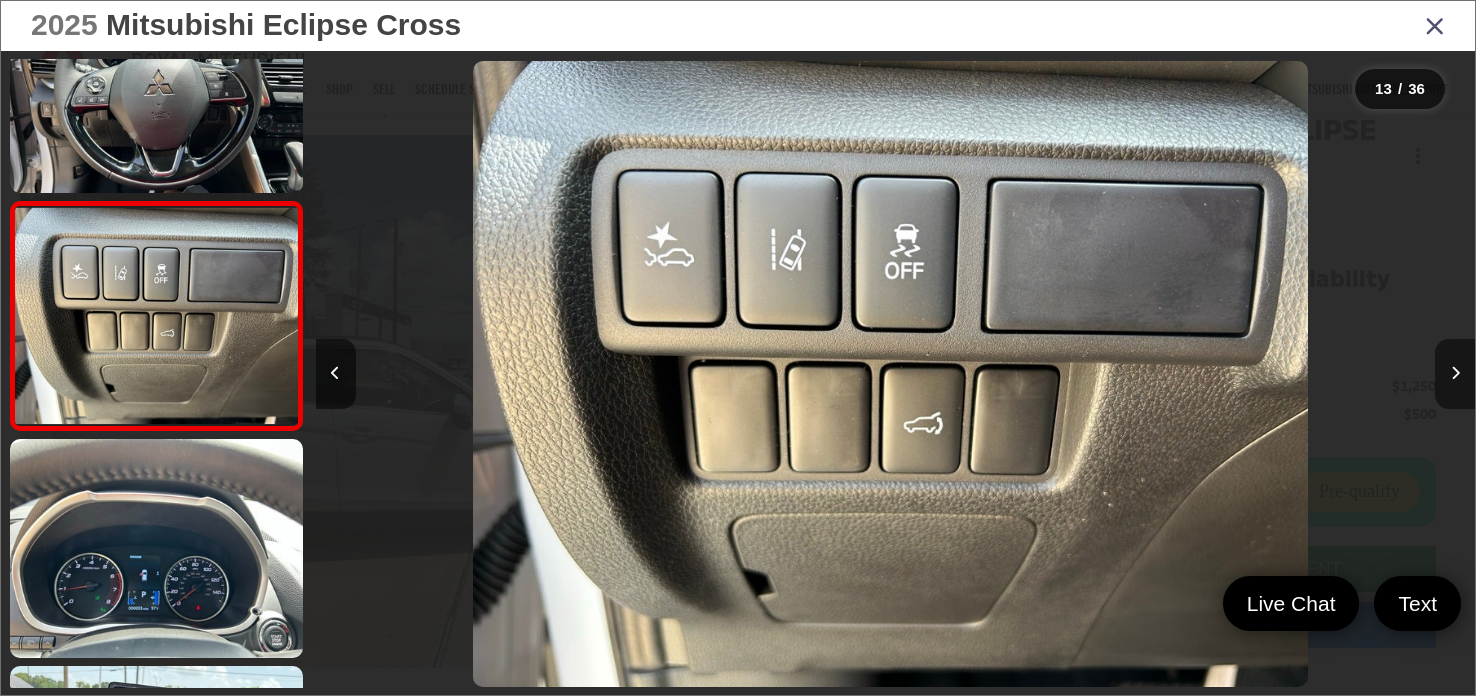 click at bounding box center [1455, 374] 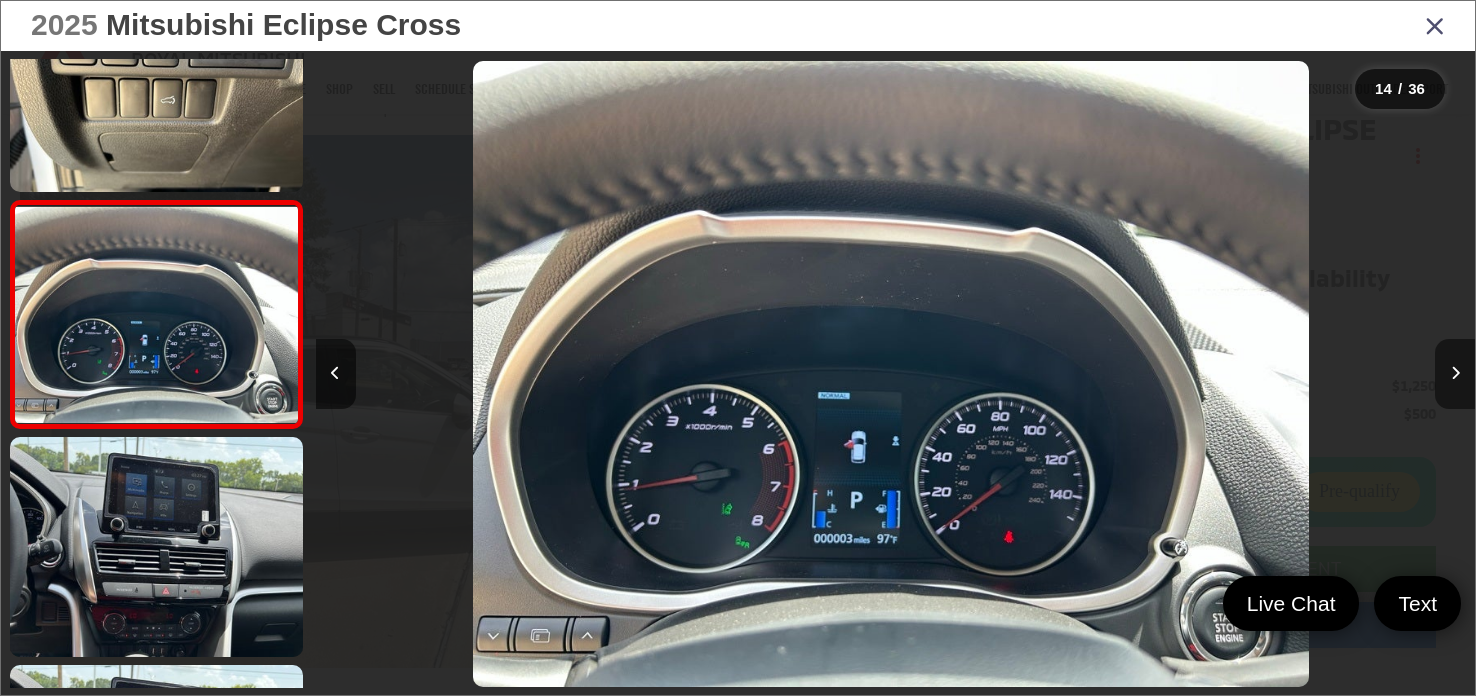 click at bounding box center (1455, 374) 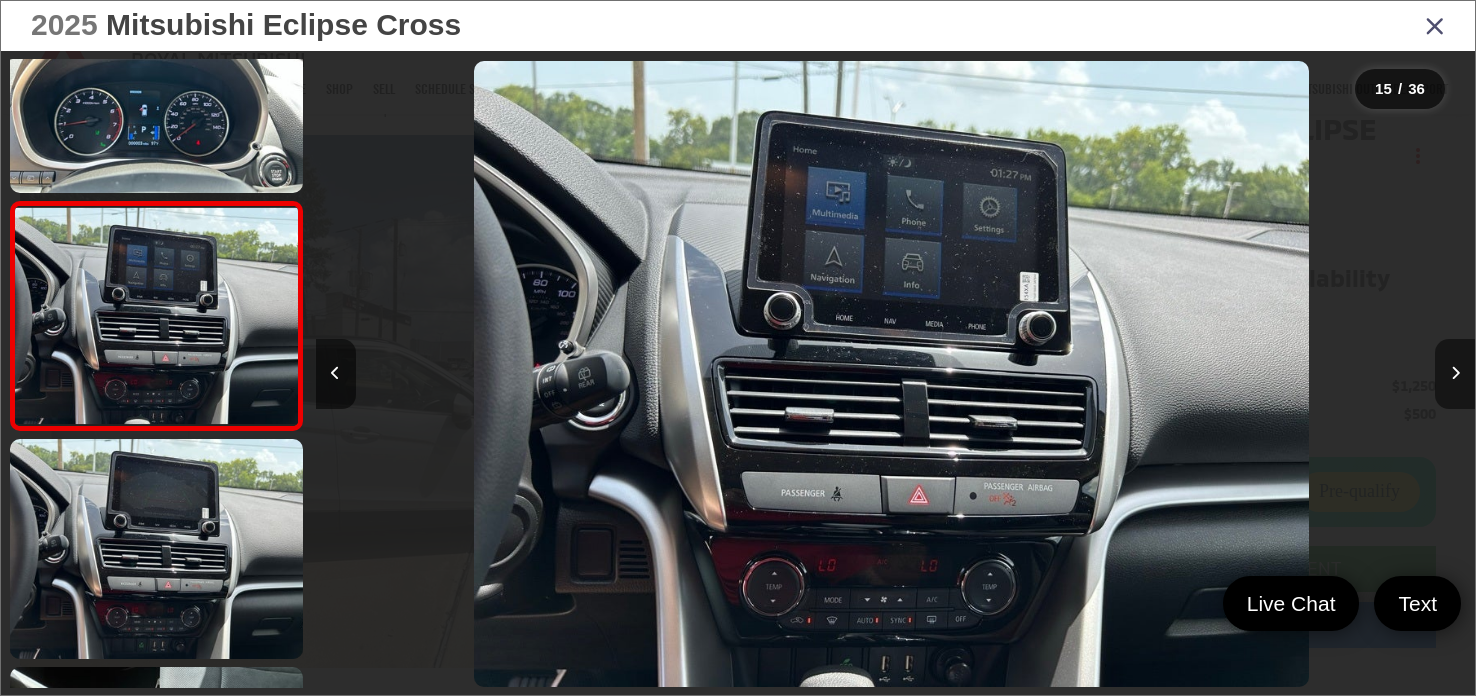 click at bounding box center (1455, 374) 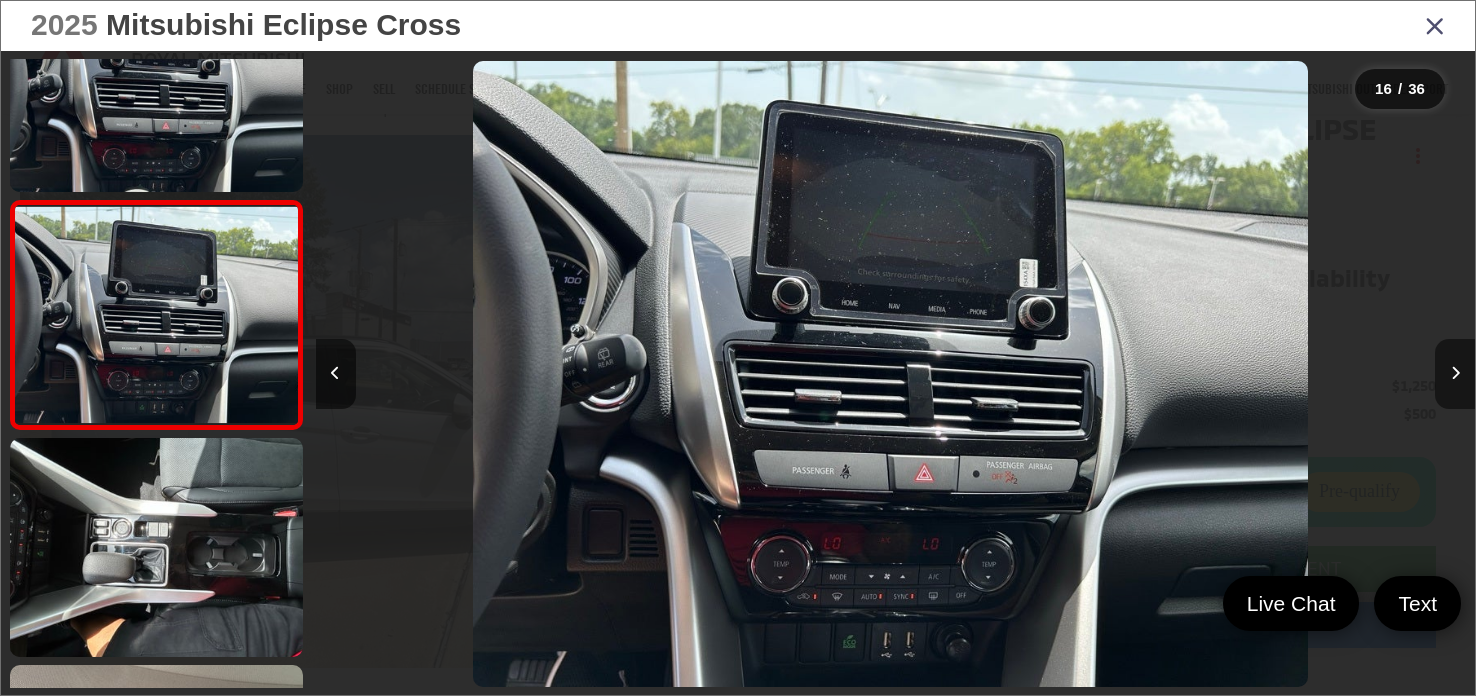 click at bounding box center (1455, 374) 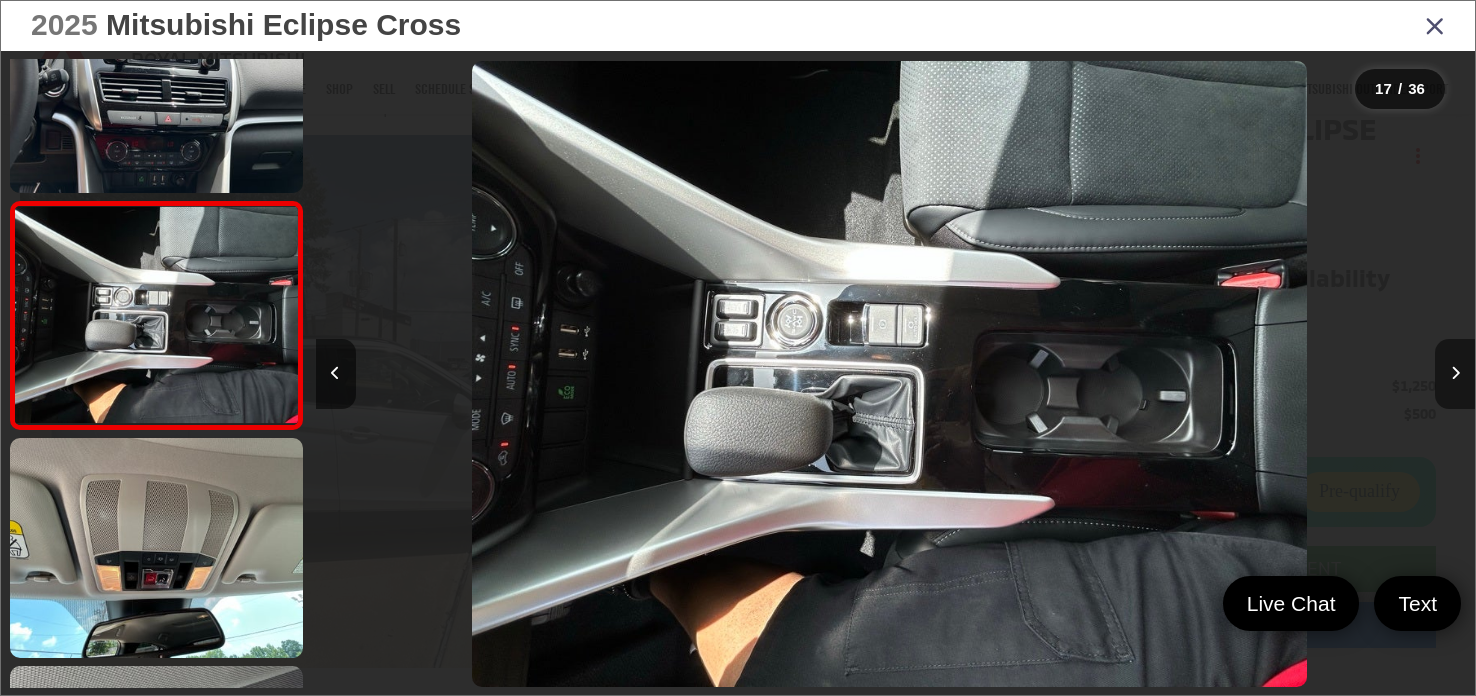 click at bounding box center (1455, 374) 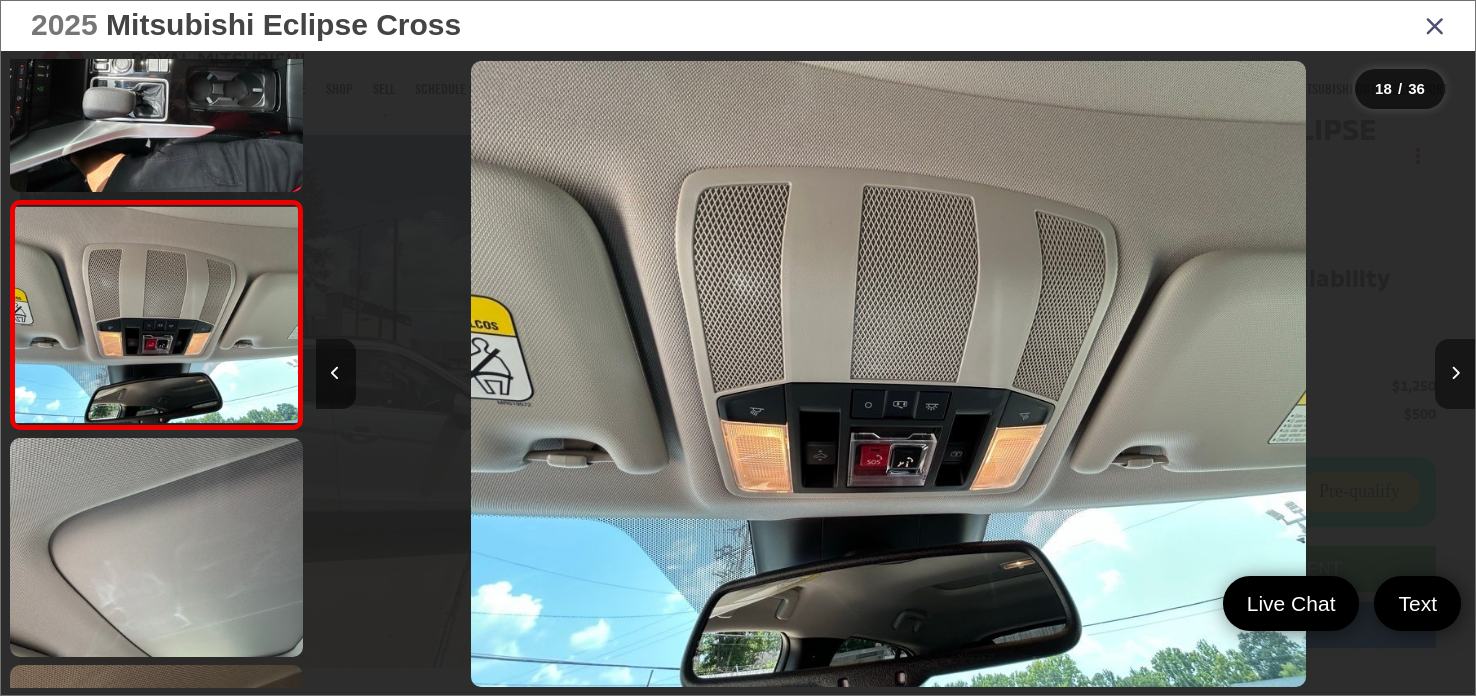 click at bounding box center [1455, 374] 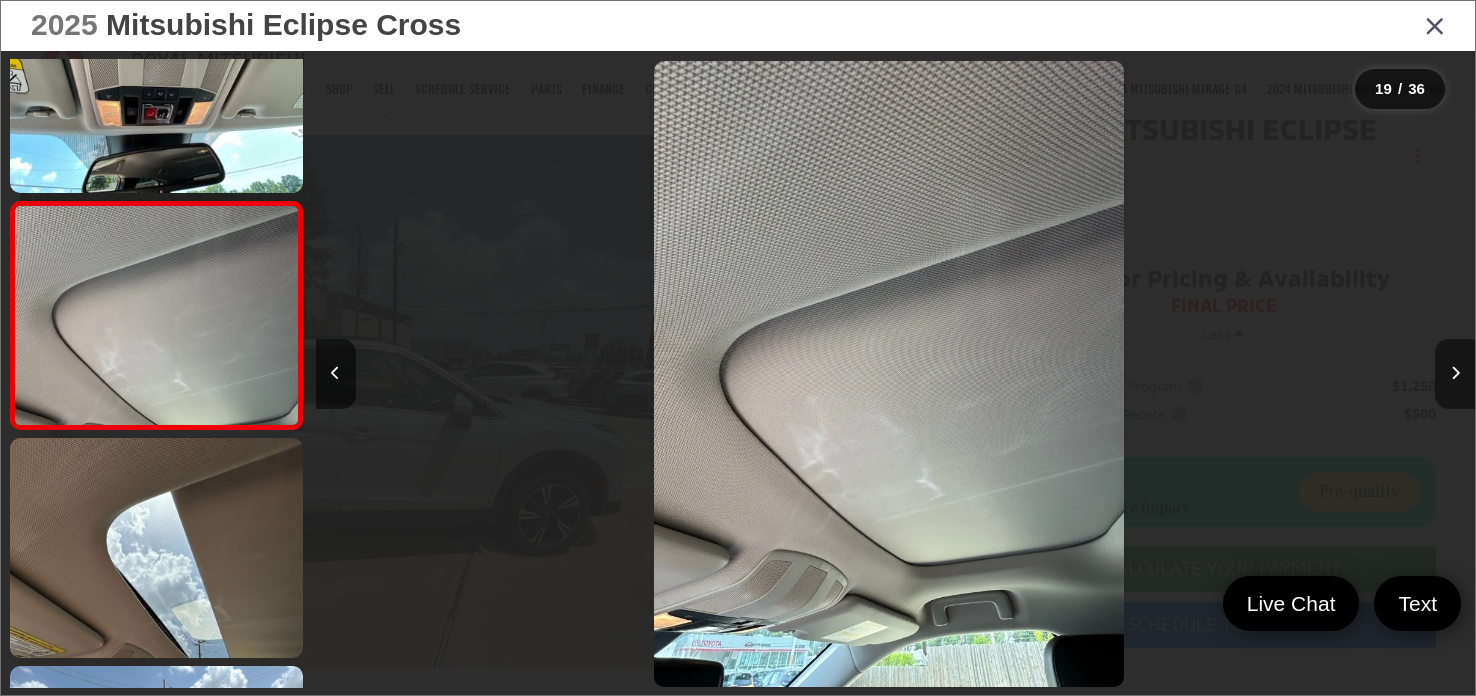 click at bounding box center [1455, 374] 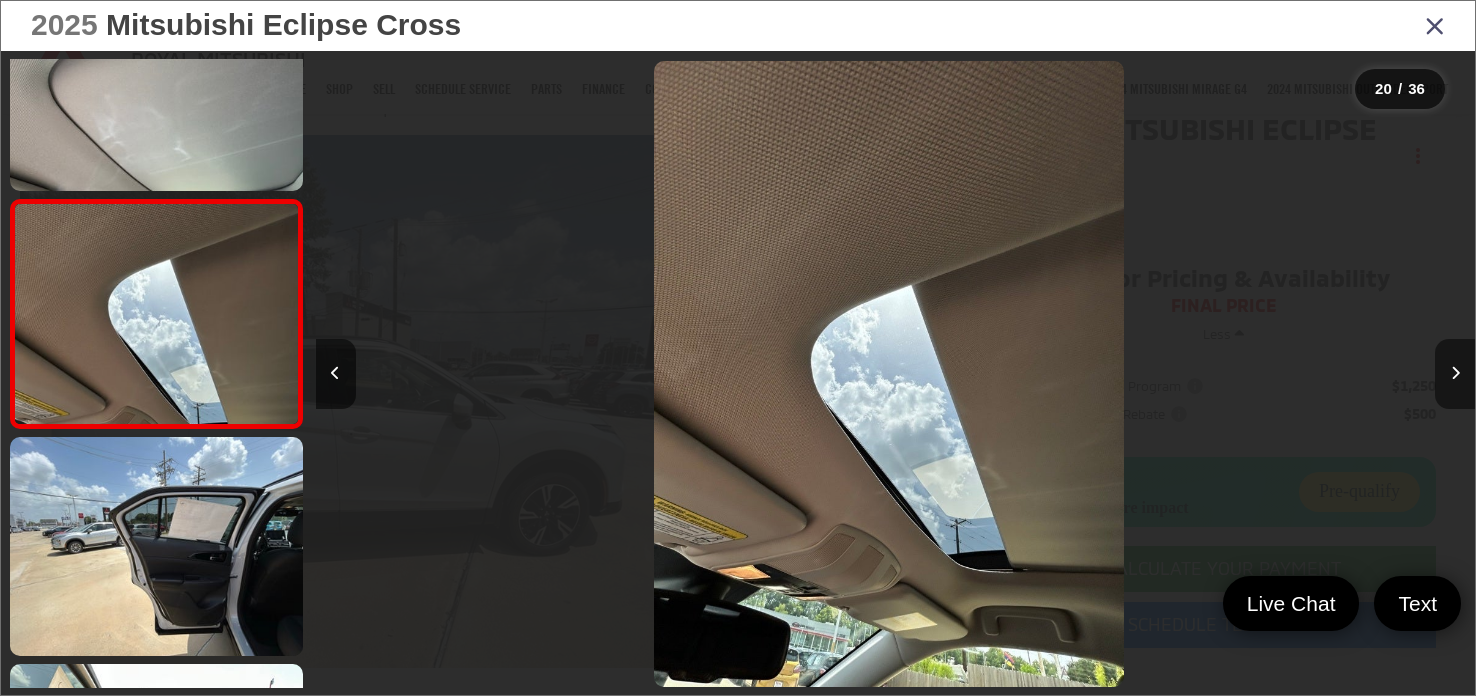 click at bounding box center [1455, 374] 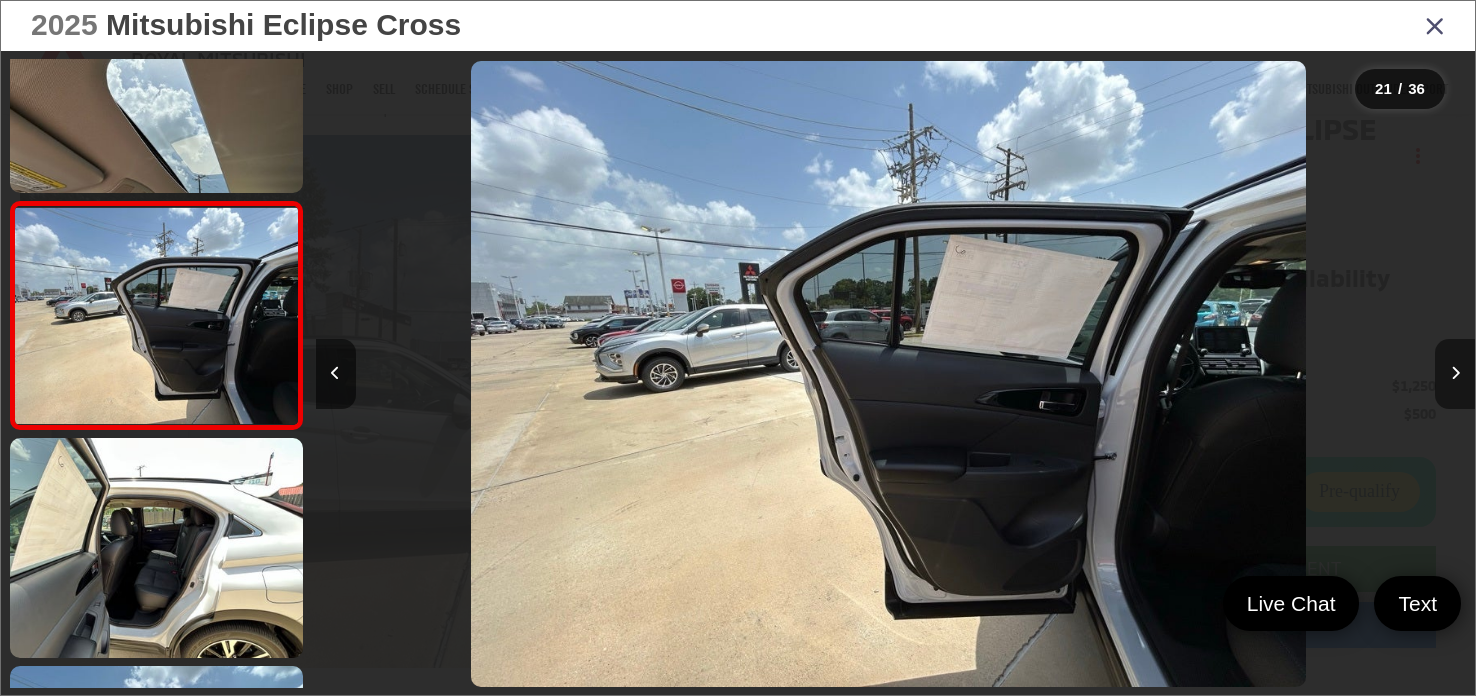 click at bounding box center [1455, 374] 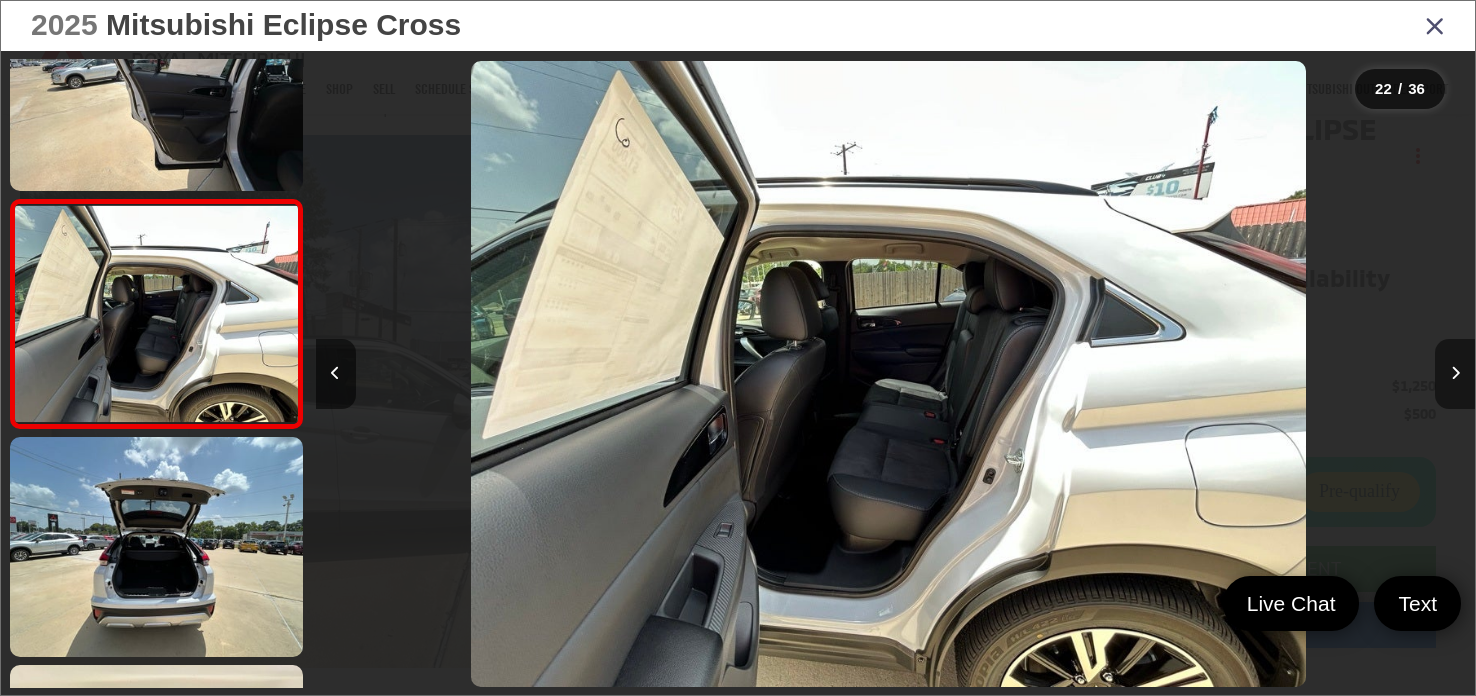 click at bounding box center [1455, 374] 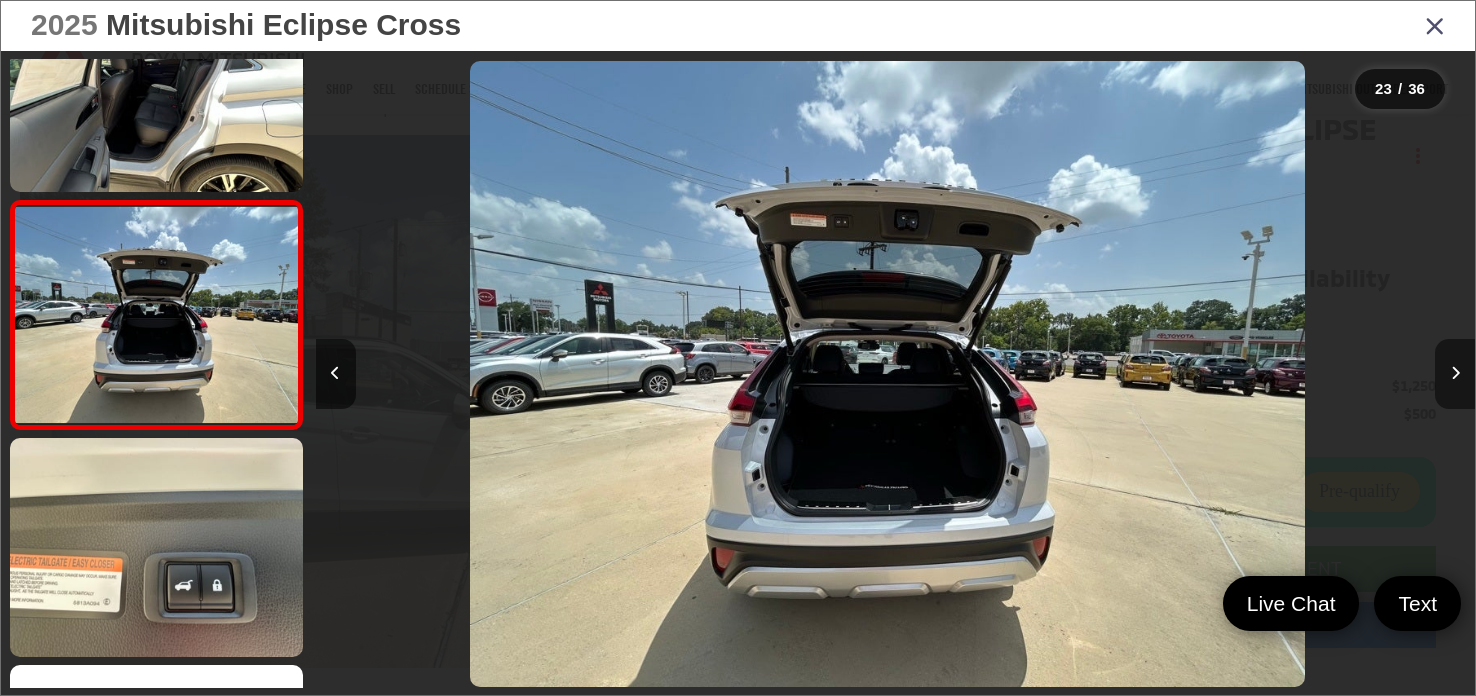 click at bounding box center (1455, 374) 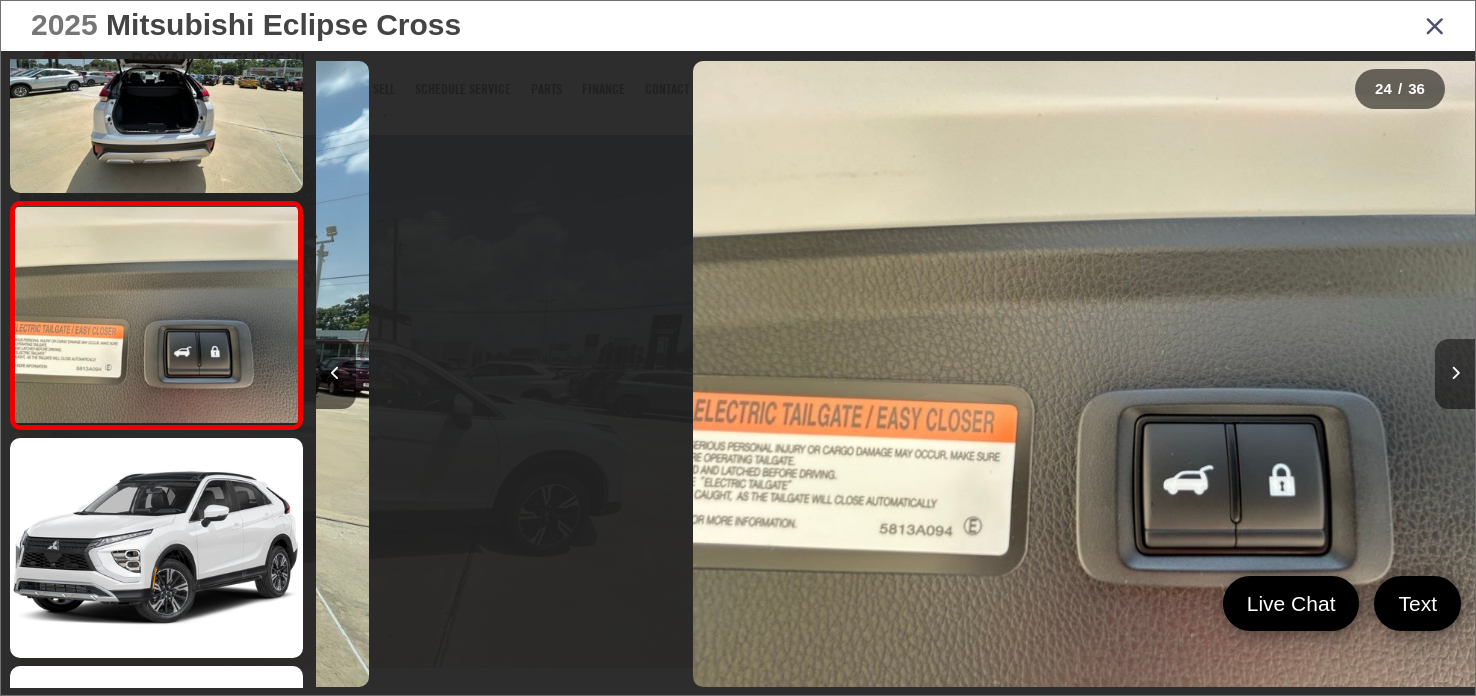 click at bounding box center (1455, 374) 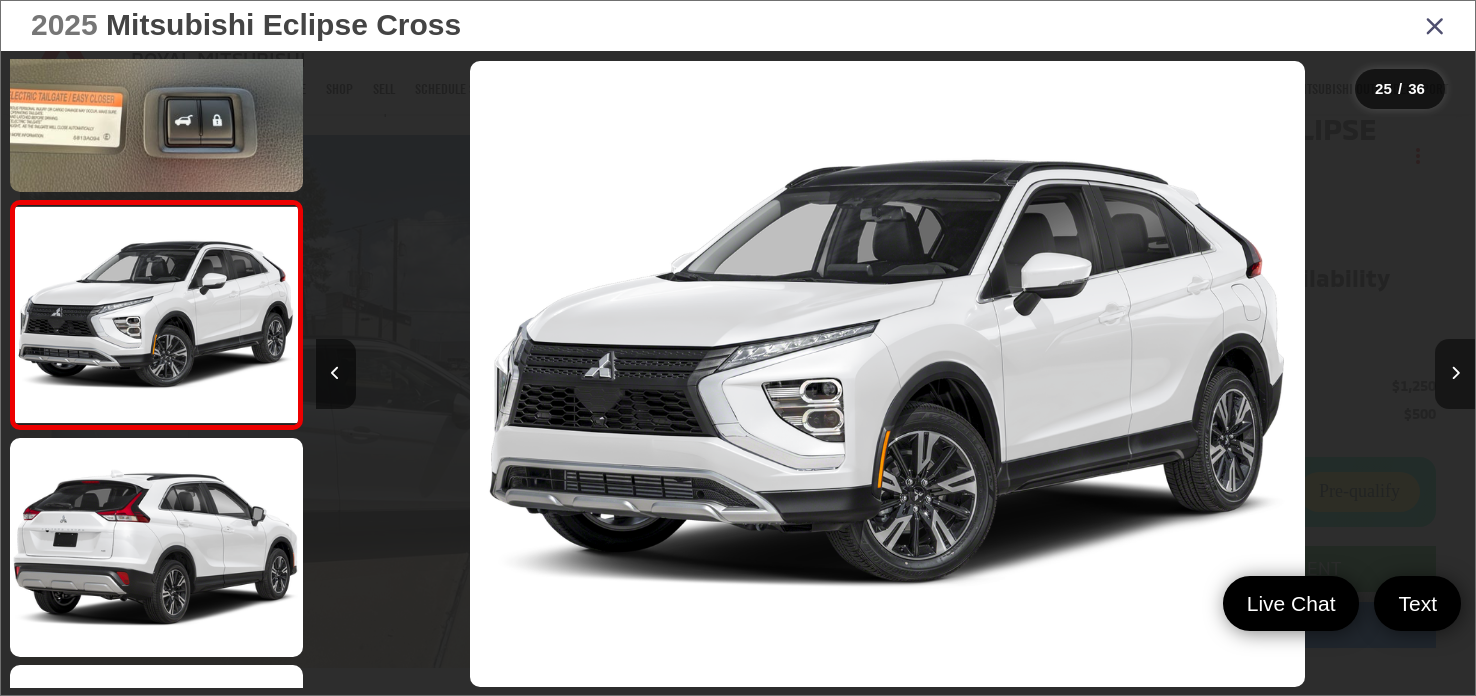 click at bounding box center [1455, 374] 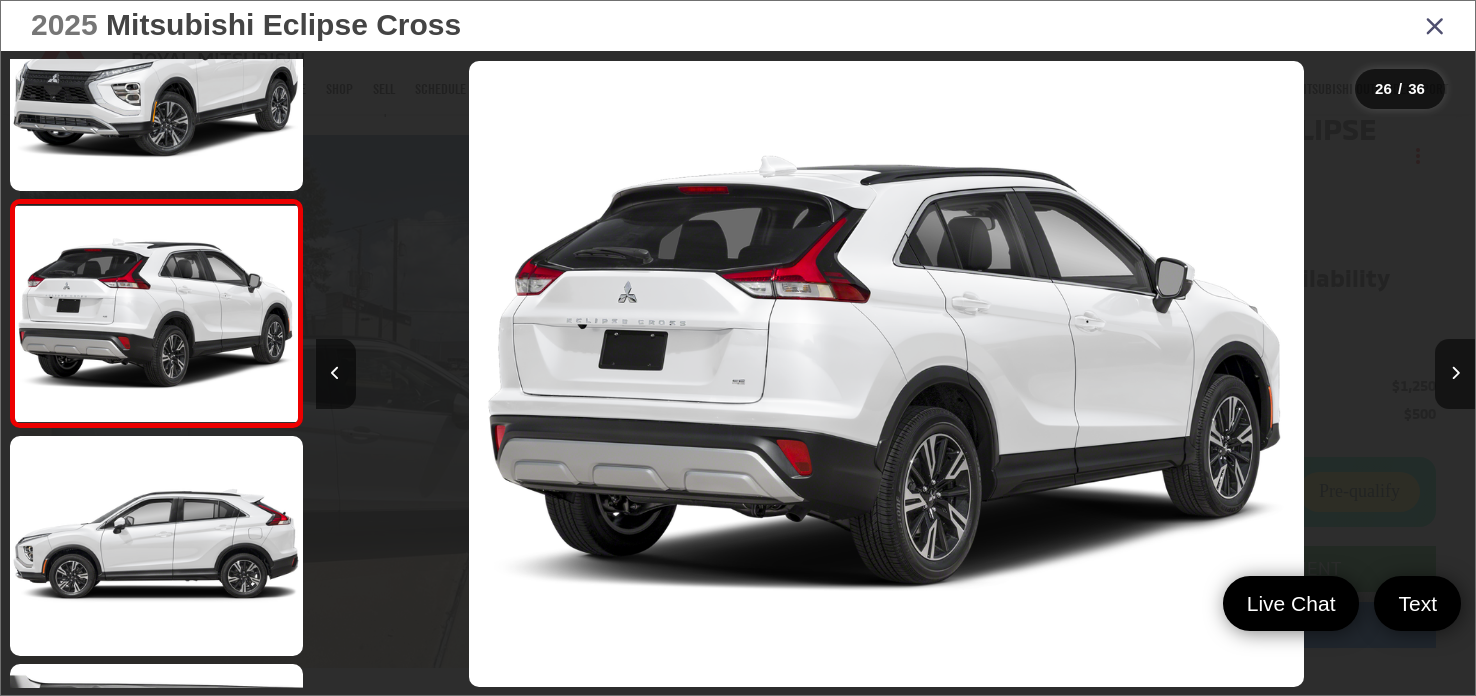 click at bounding box center [1435, 25] 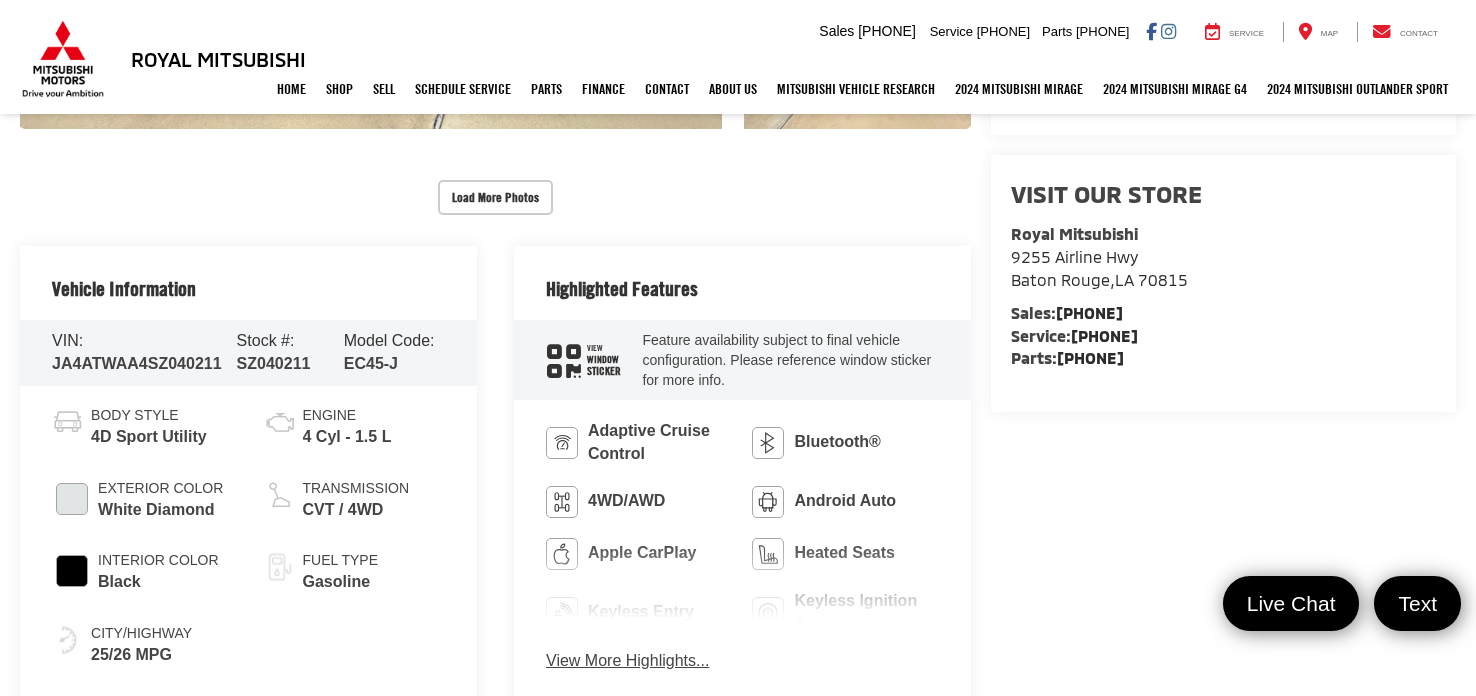click on "SZ040211" at bounding box center [274, 363] 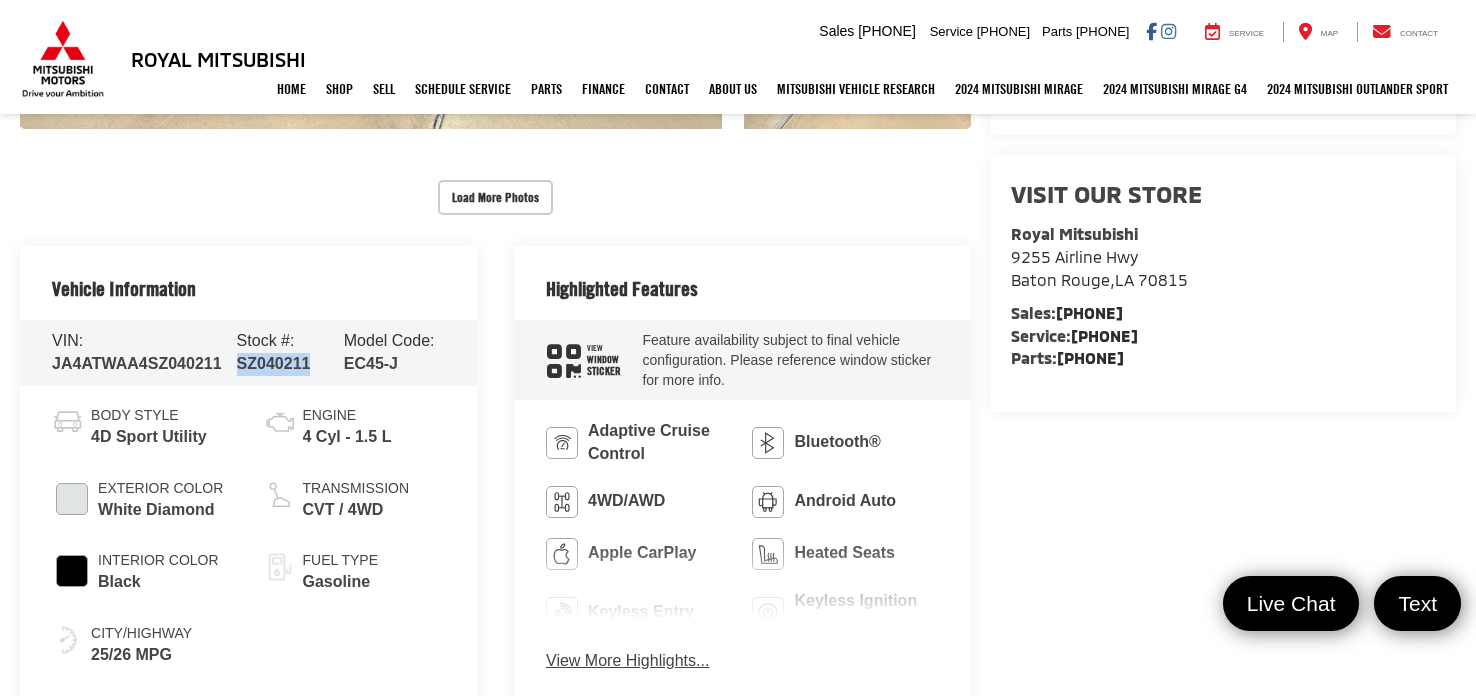 copy on "SZ040211" 